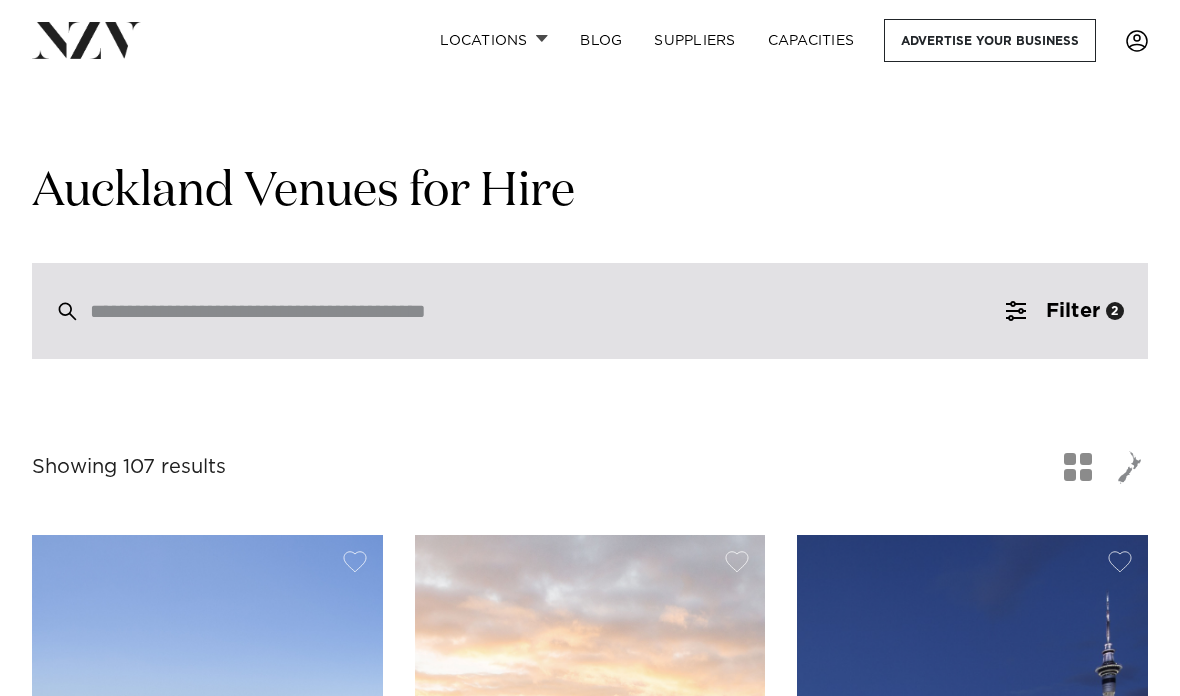 scroll, scrollTop: 0, scrollLeft: 0, axis: both 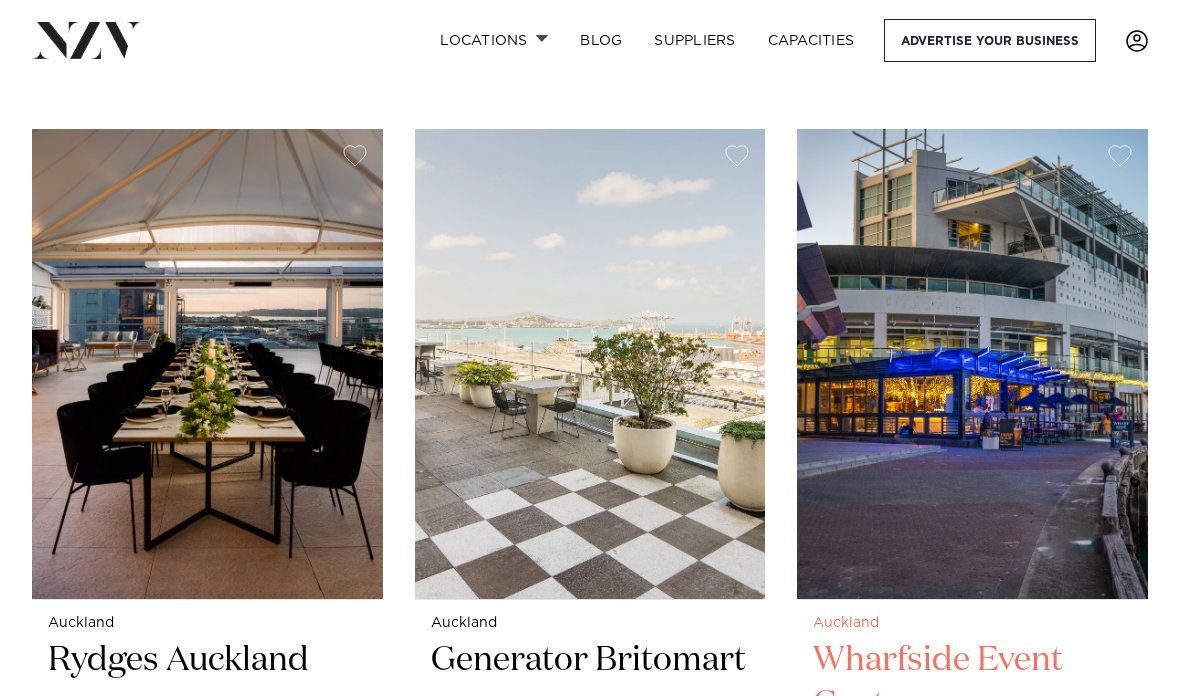 click on "[CITY]
[VENUE_NAME]
[VENUE_NAME] is a versatile, modern venue nestled along [STREET_NAME] Street in the heart of Downtown [CITY]. With panoramic views of the waterfront, this stylish open-space setting offers the perfect backdrop for everything from private functions and corporate events to vibrant nightlife experiences.
[NUMBER]
[NUMBER]
[NUMBER]" at bounding box center (972, 800) 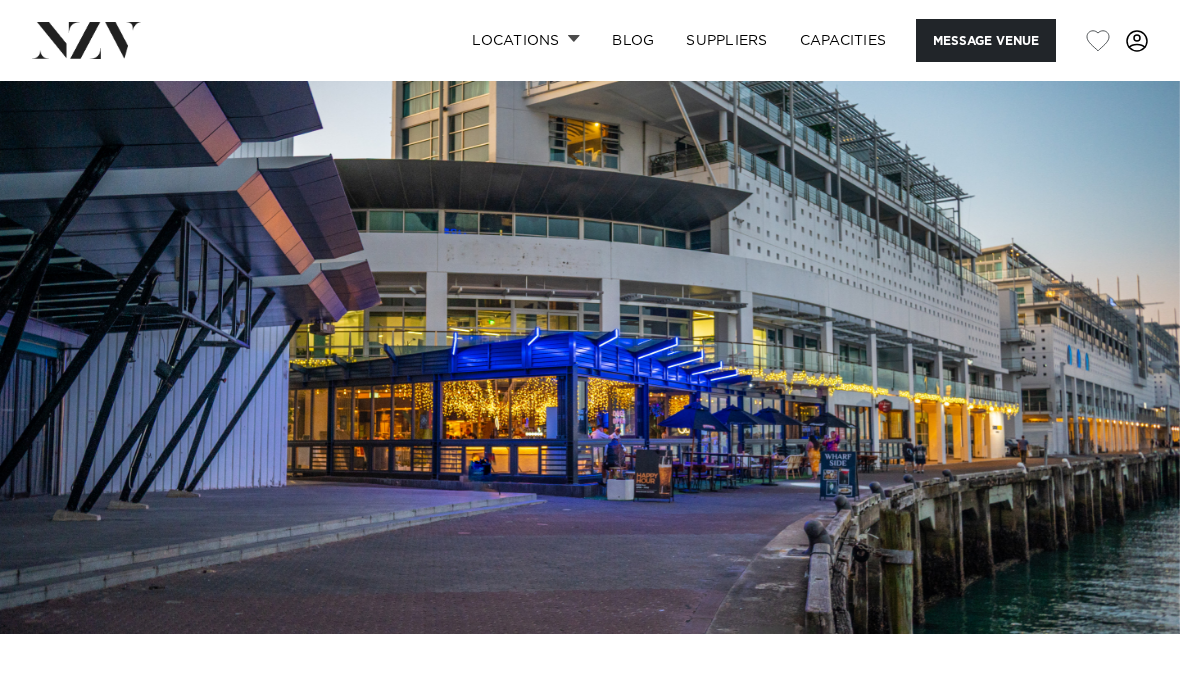 scroll, scrollTop: 0, scrollLeft: 0, axis: both 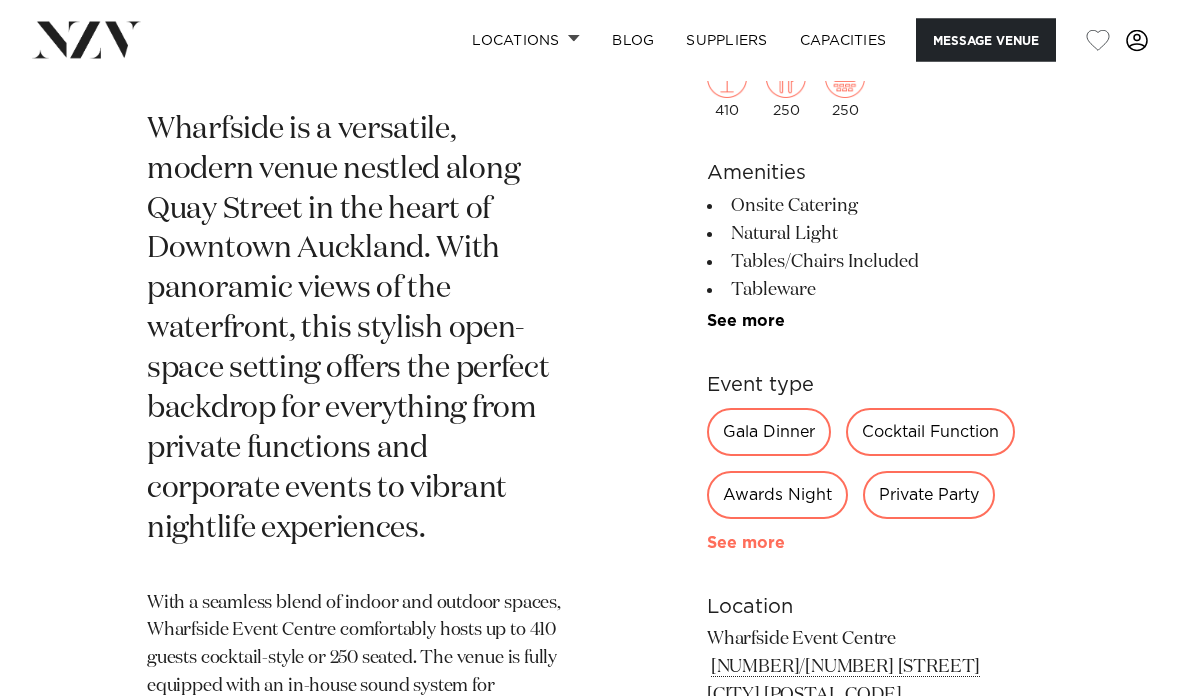 click on "See more" at bounding box center [785, 544] 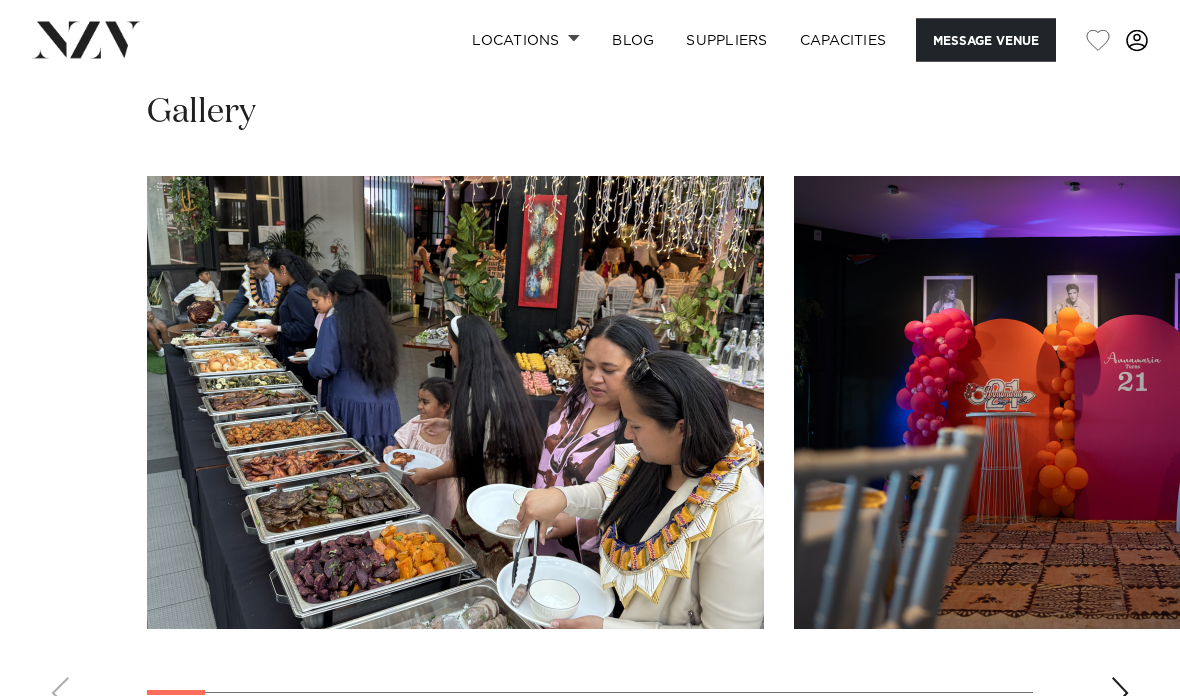 scroll, scrollTop: 1914, scrollLeft: 0, axis: vertical 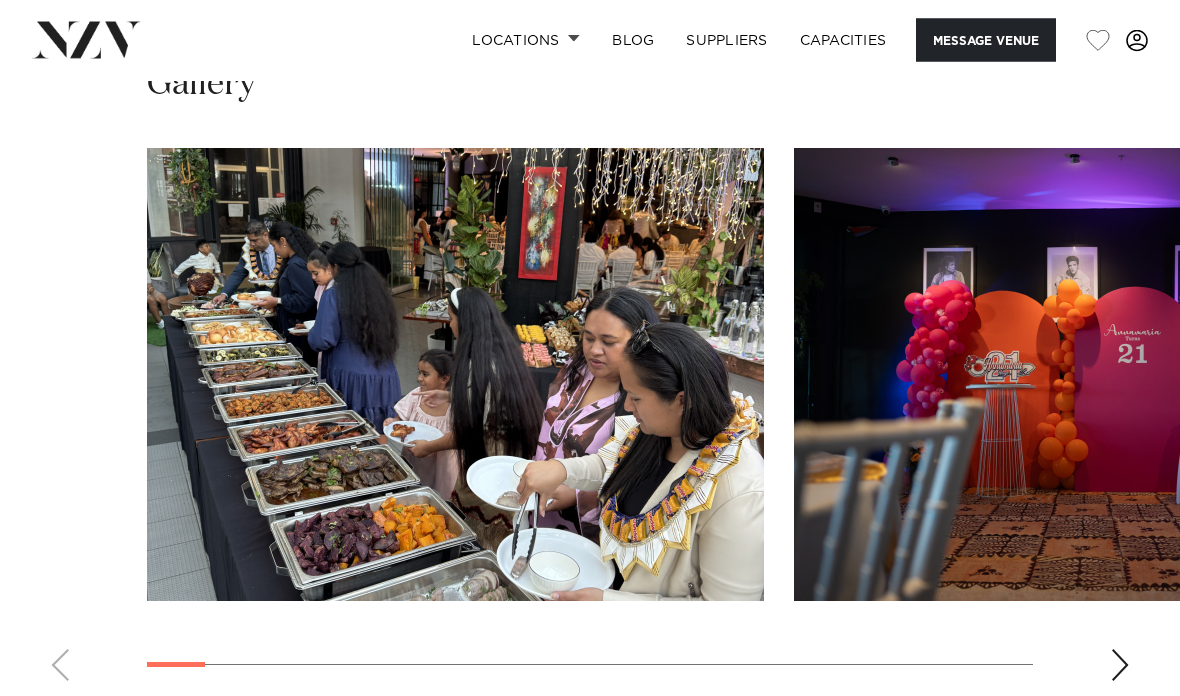 click at bounding box center [1120, 666] 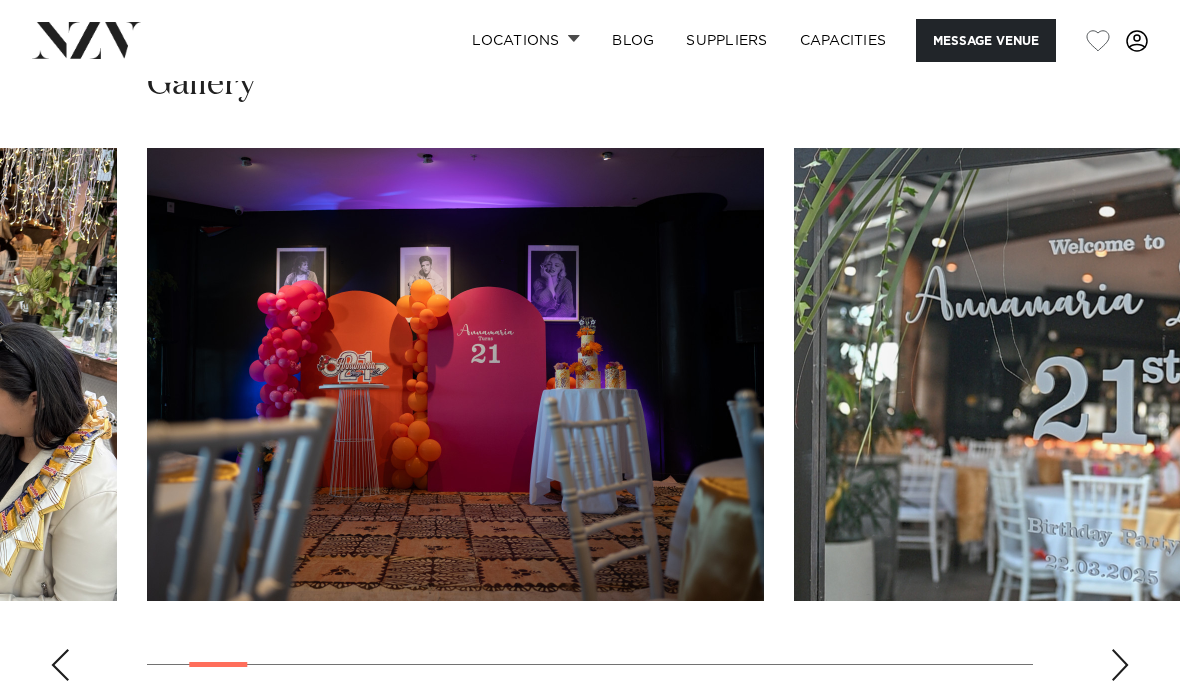 click at bounding box center (1120, 665) 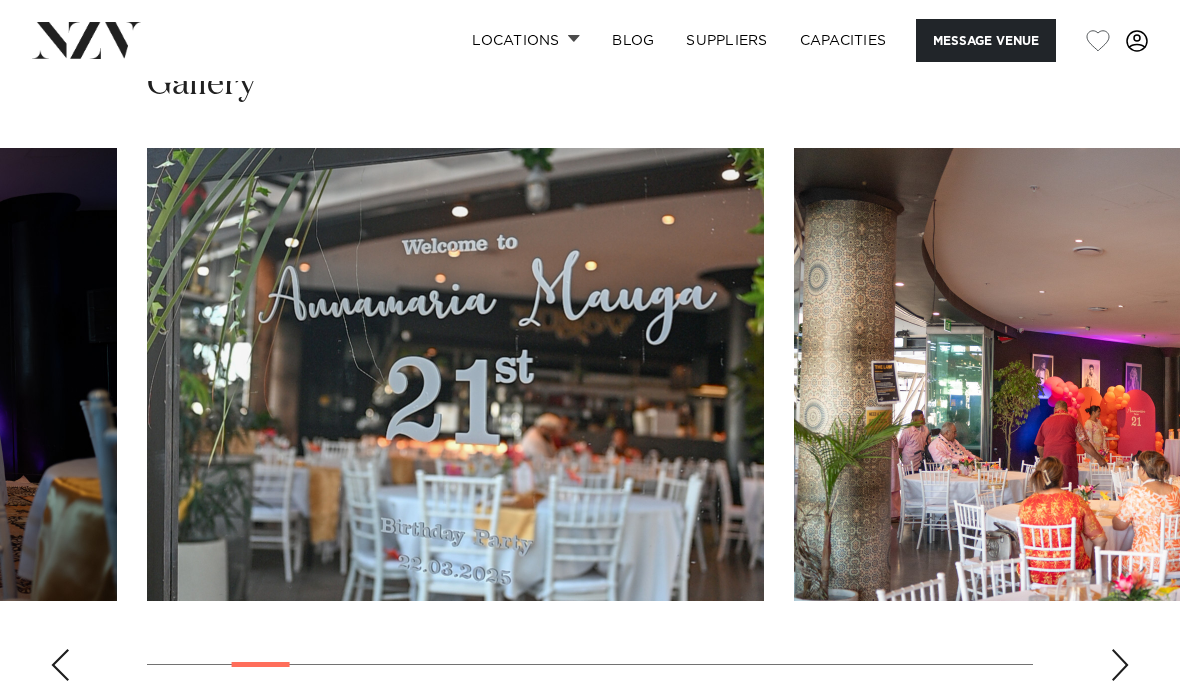 click at bounding box center [1120, 665] 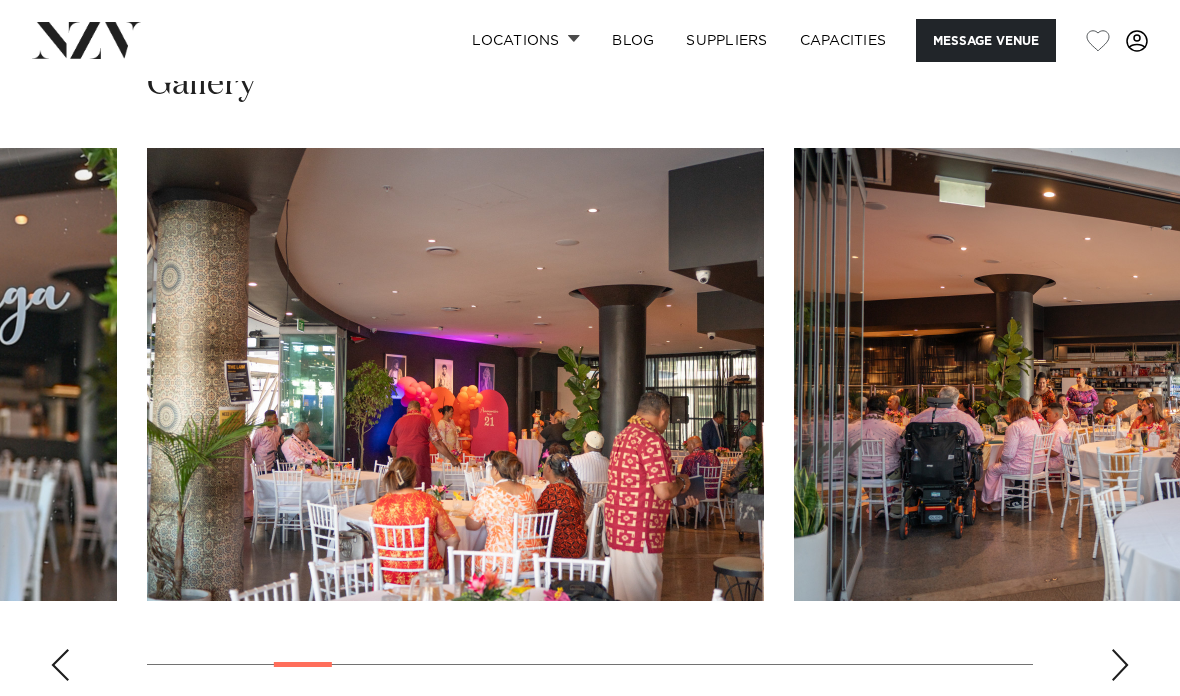 click at bounding box center [1120, 665] 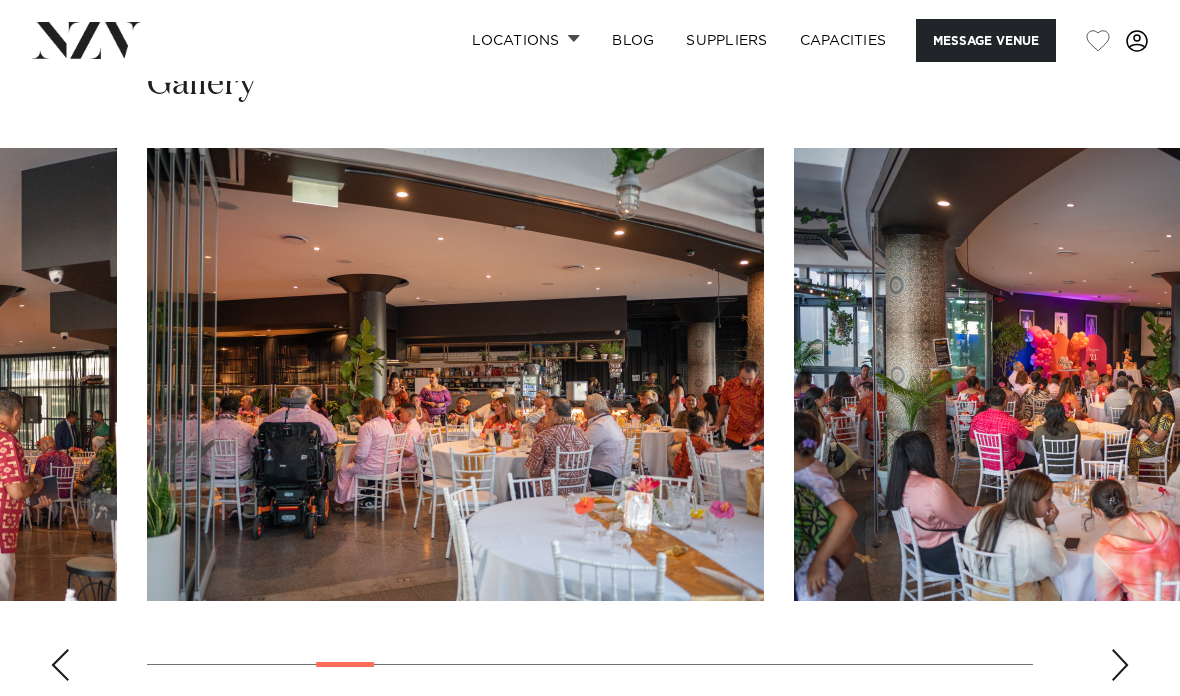 click at bounding box center (1120, 665) 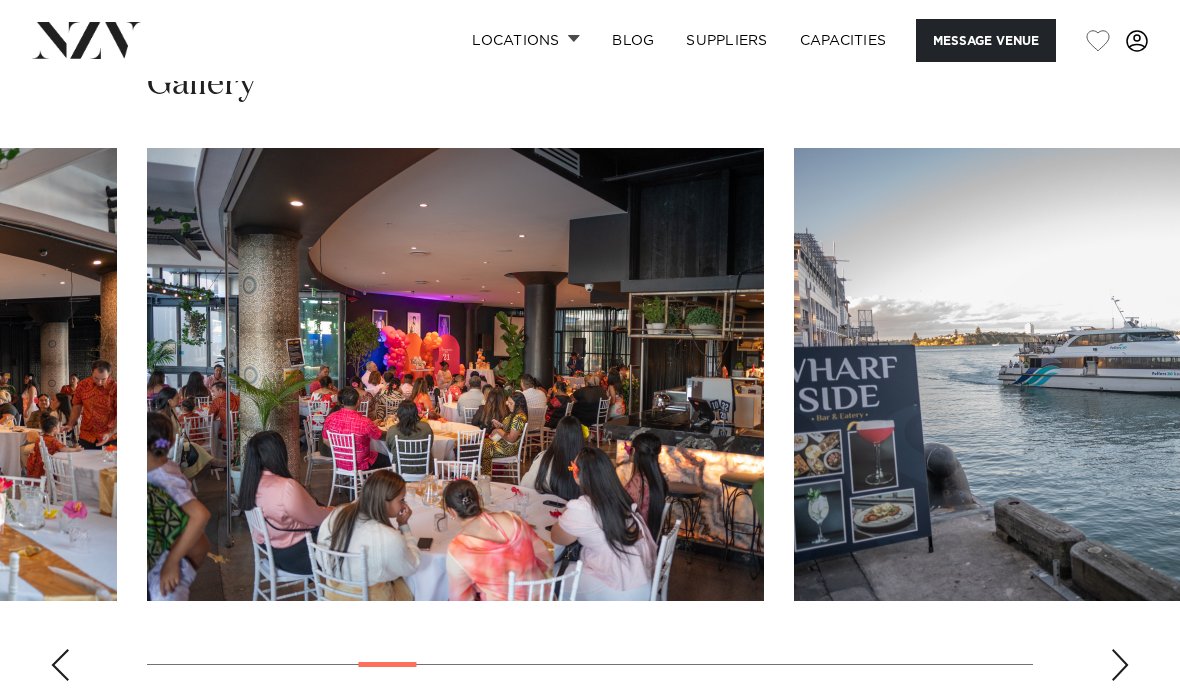 click at bounding box center (1120, 665) 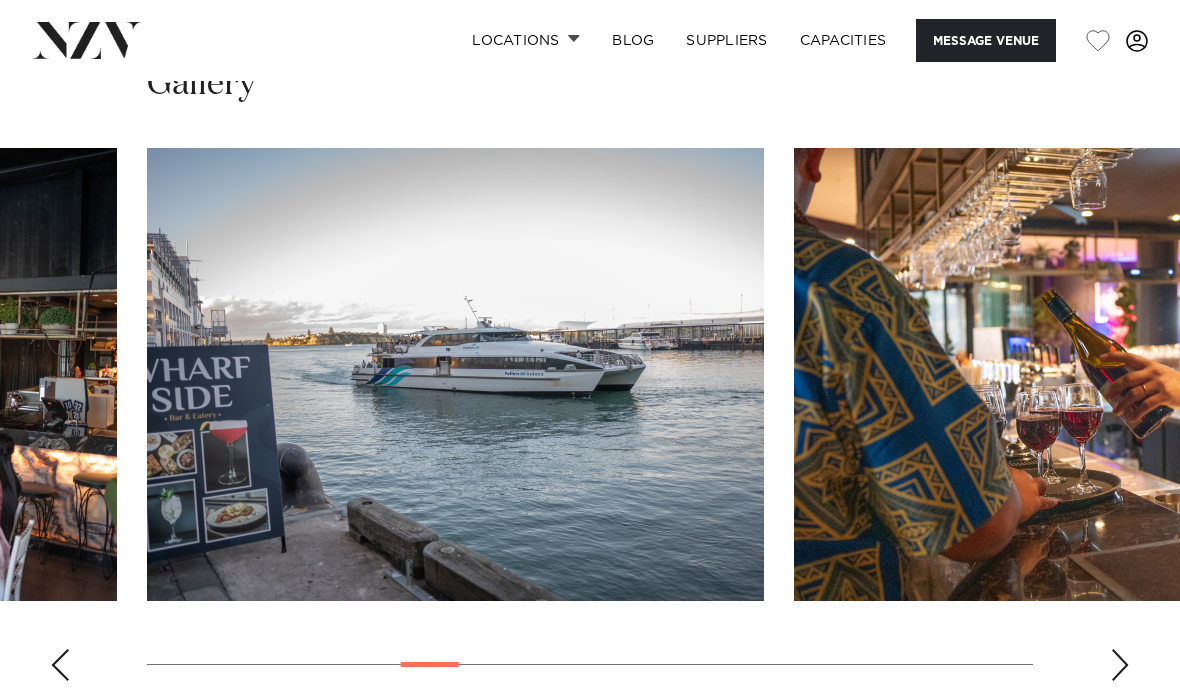 click at bounding box center (1120, 665) 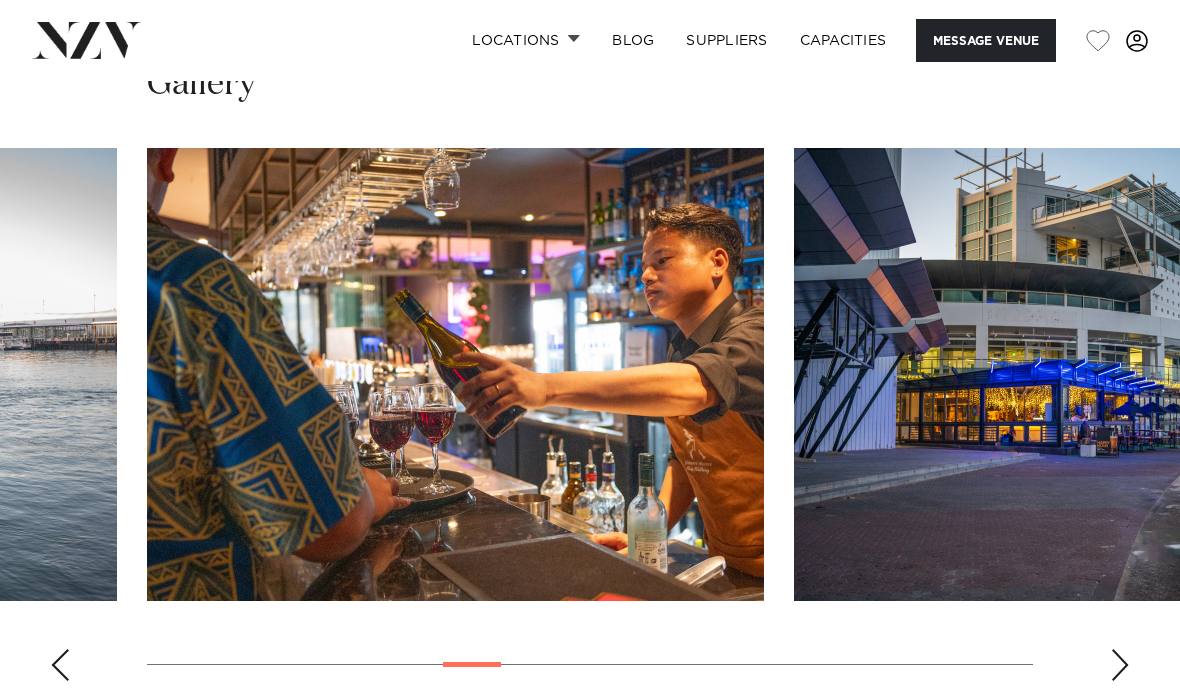 click at bounding box center [1120, 665] 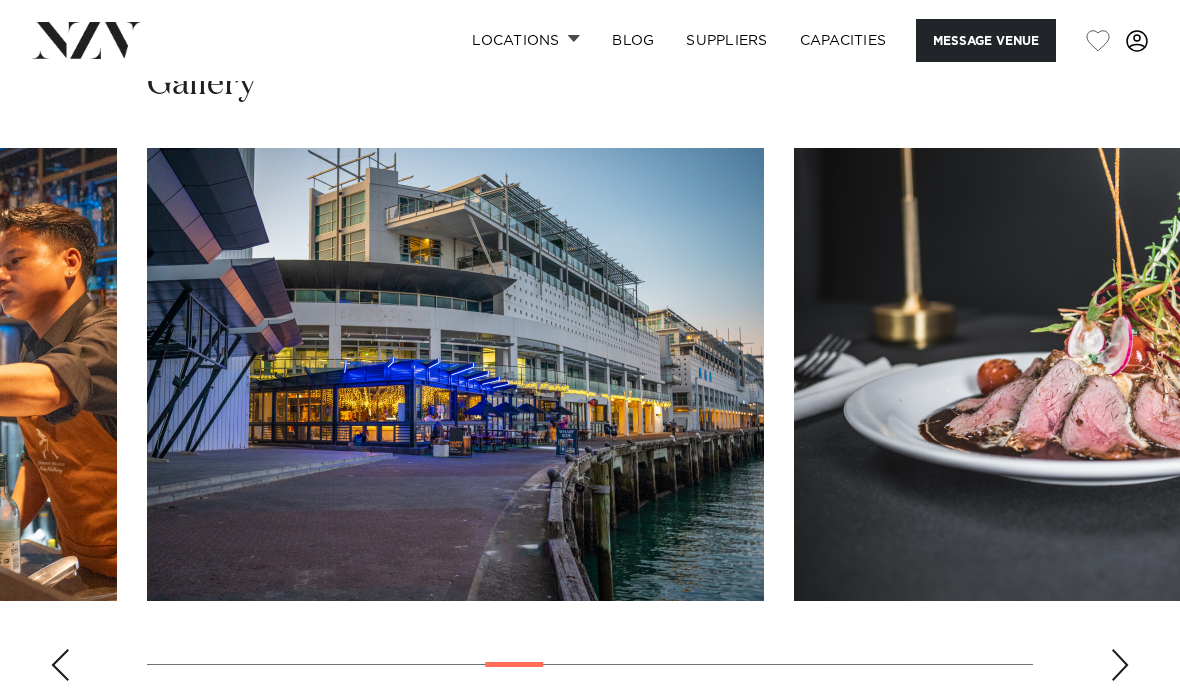 click at bounding box center [1120, 665] 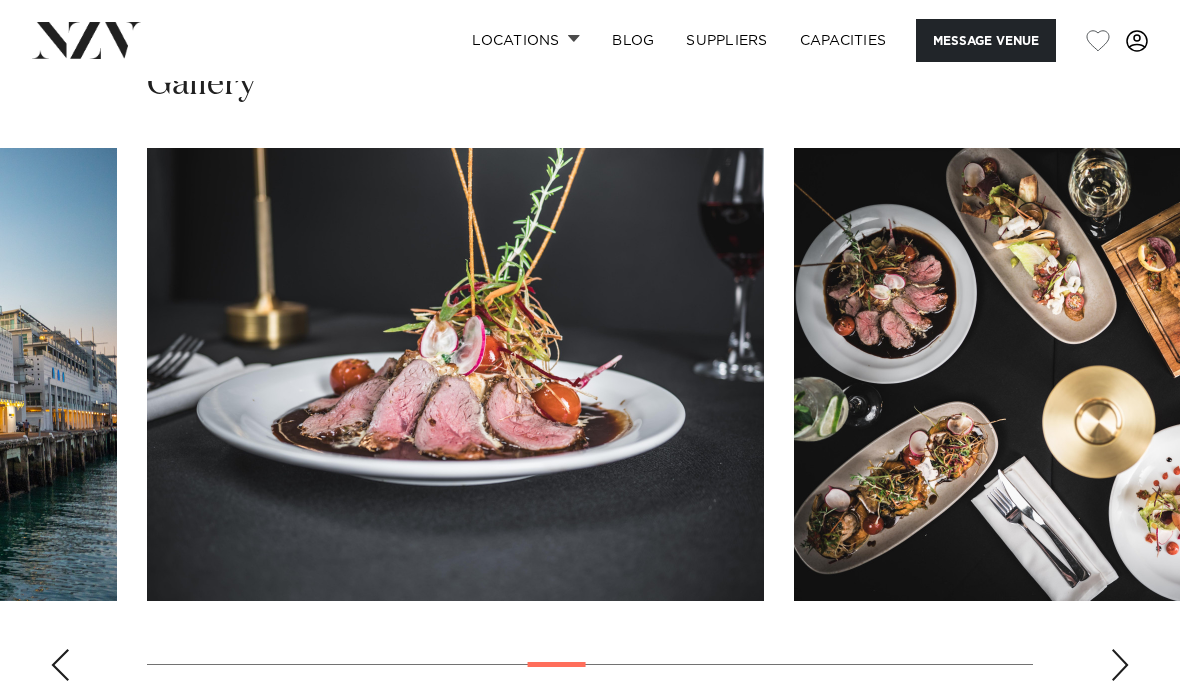 click at bounding box center (1120, 665) 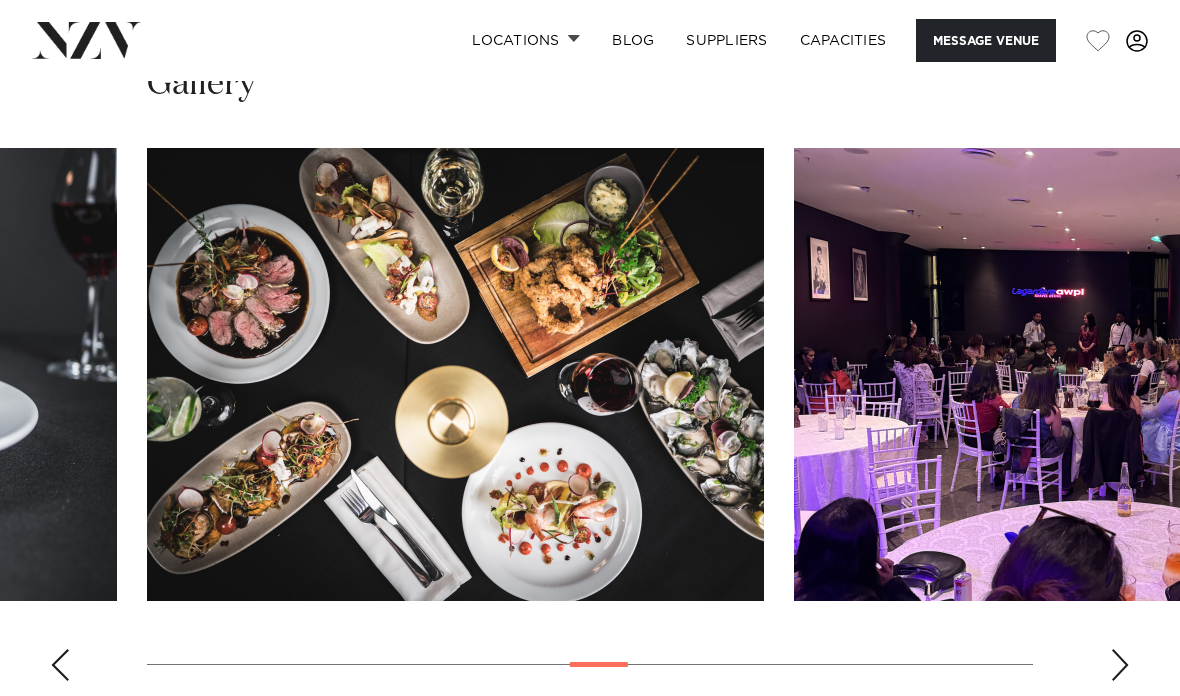 click at bounding box center (1120, 665) 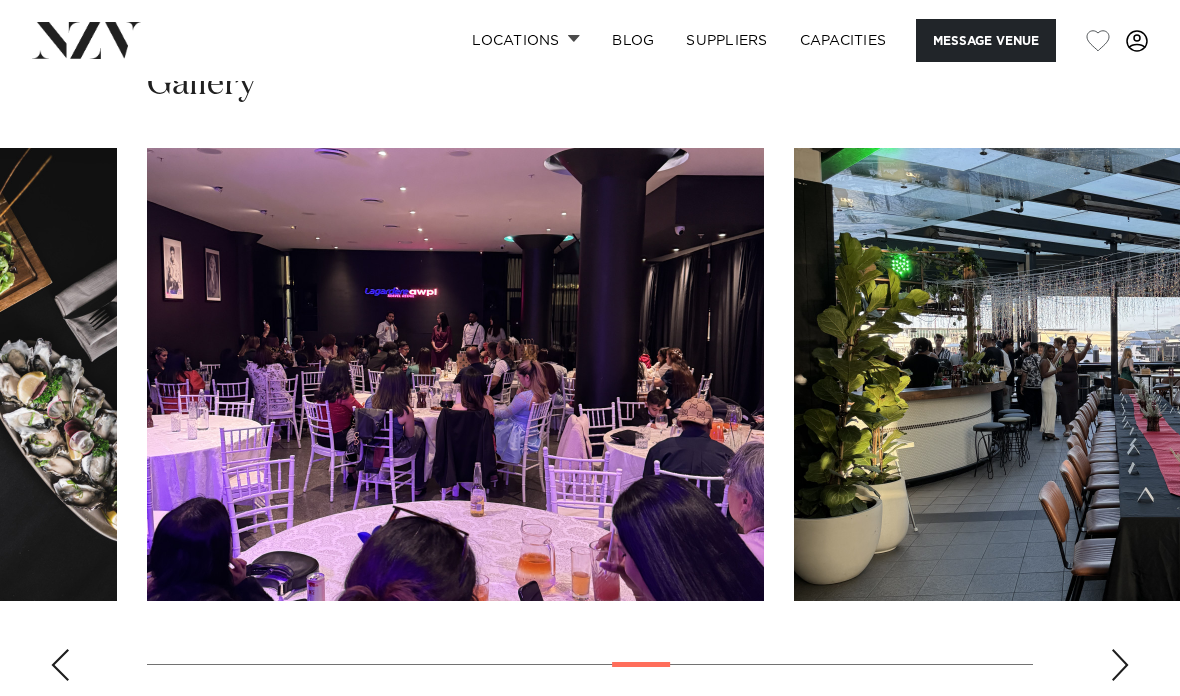 click at bounding box center (1120, 665) 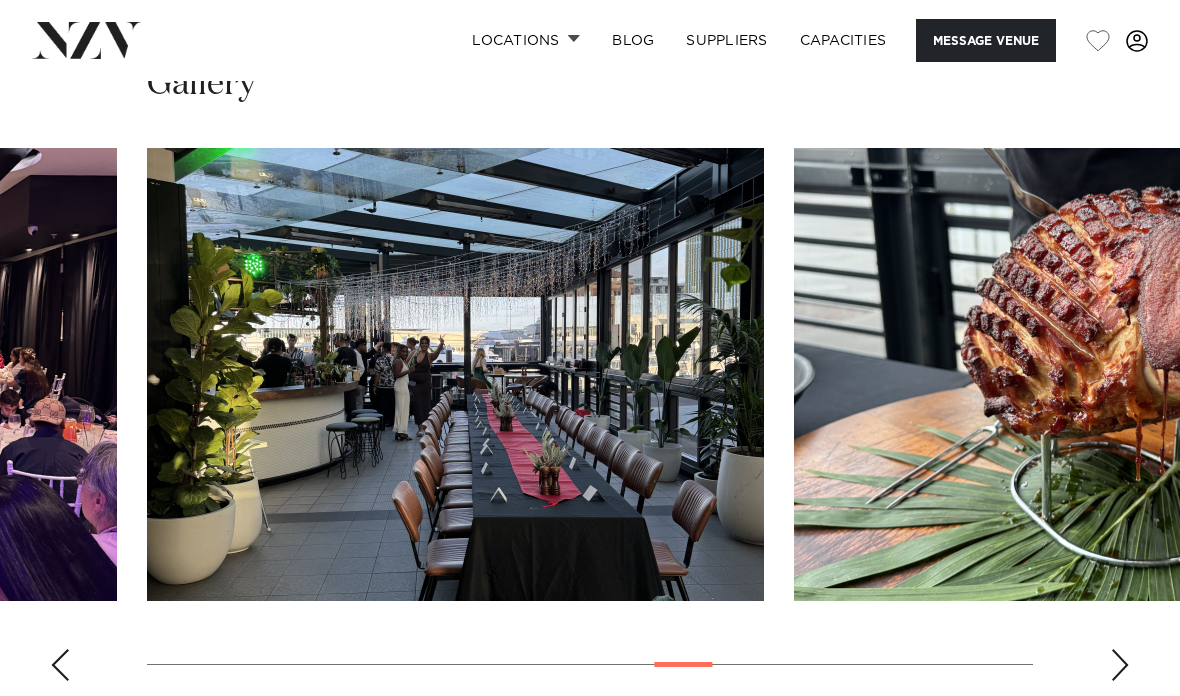 click at bounding box center (1120, 665) 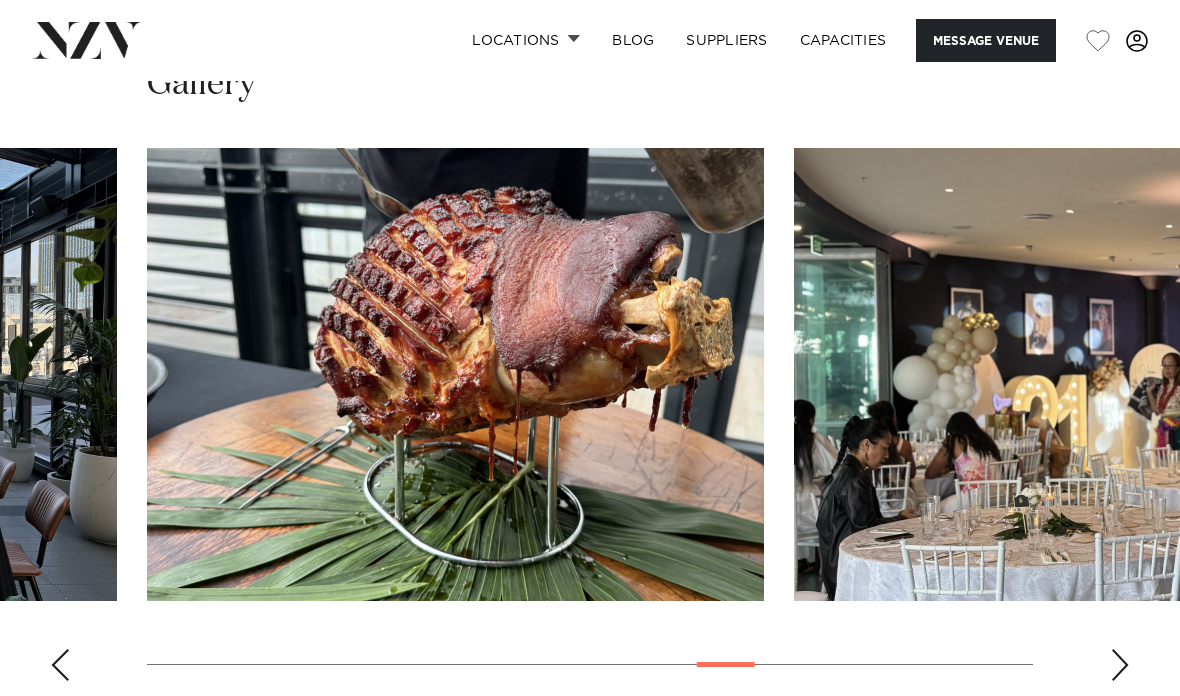 click at bounding box center [1120, 665] 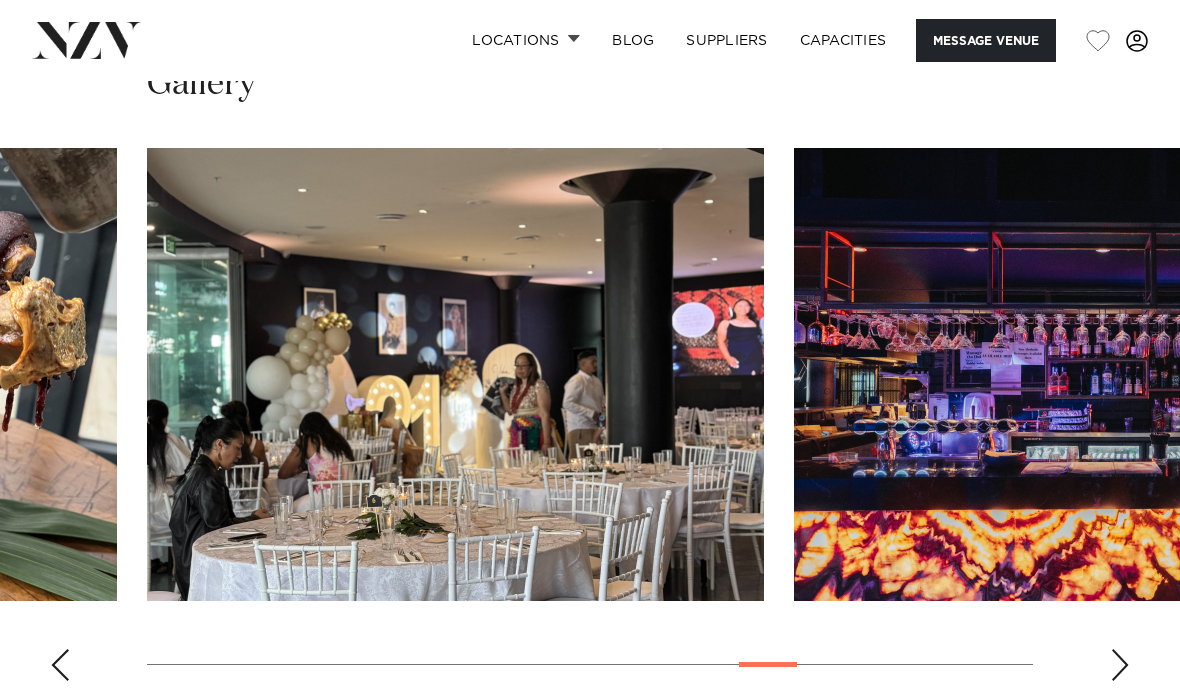 click at bounding box center (1120, 665) 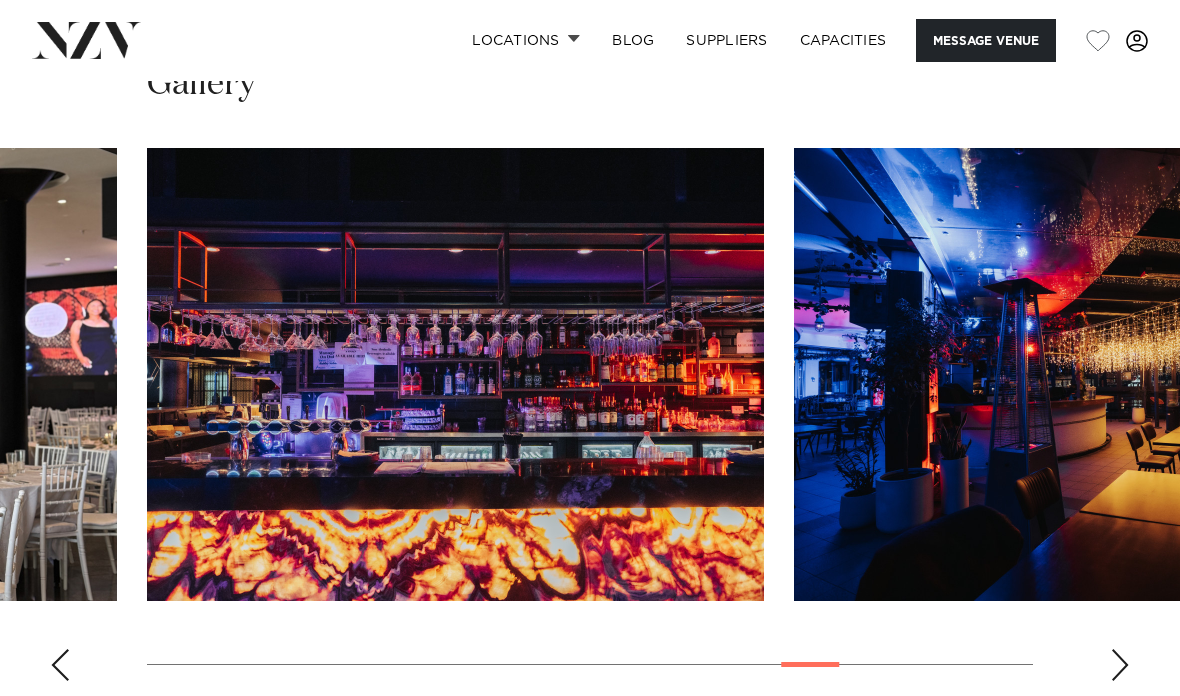 click at bounding box center (1120, 665) 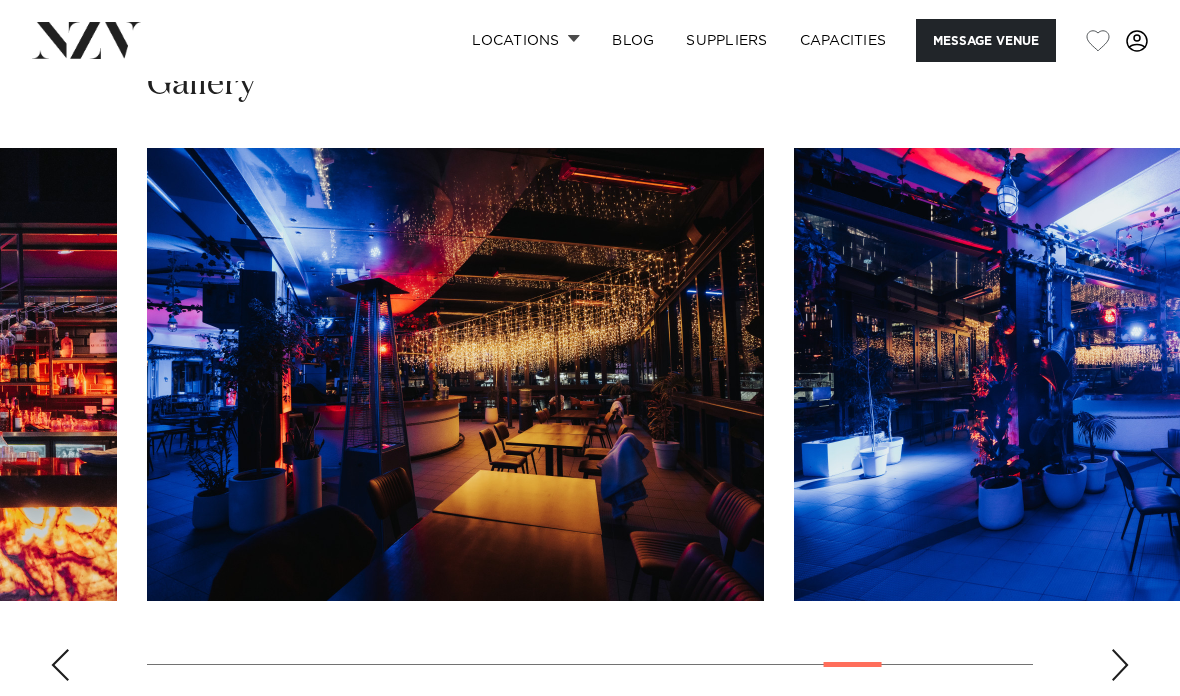 click at bounding box center [1120, 665] 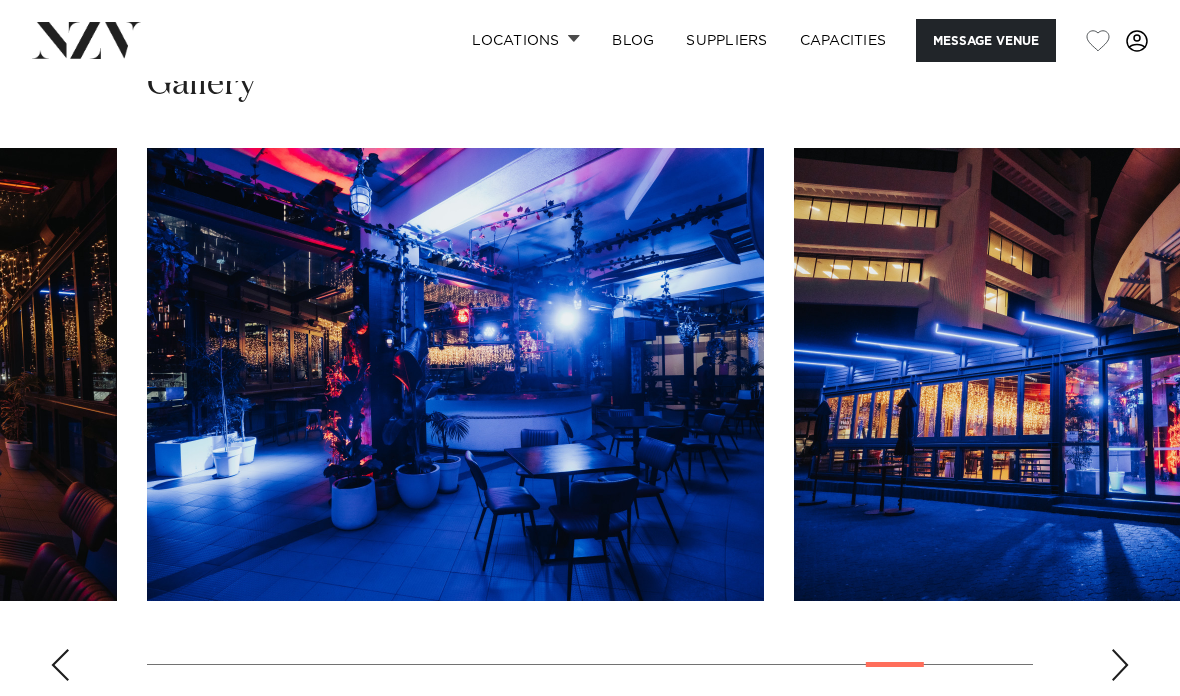 click at bounding box center (1120, 665) 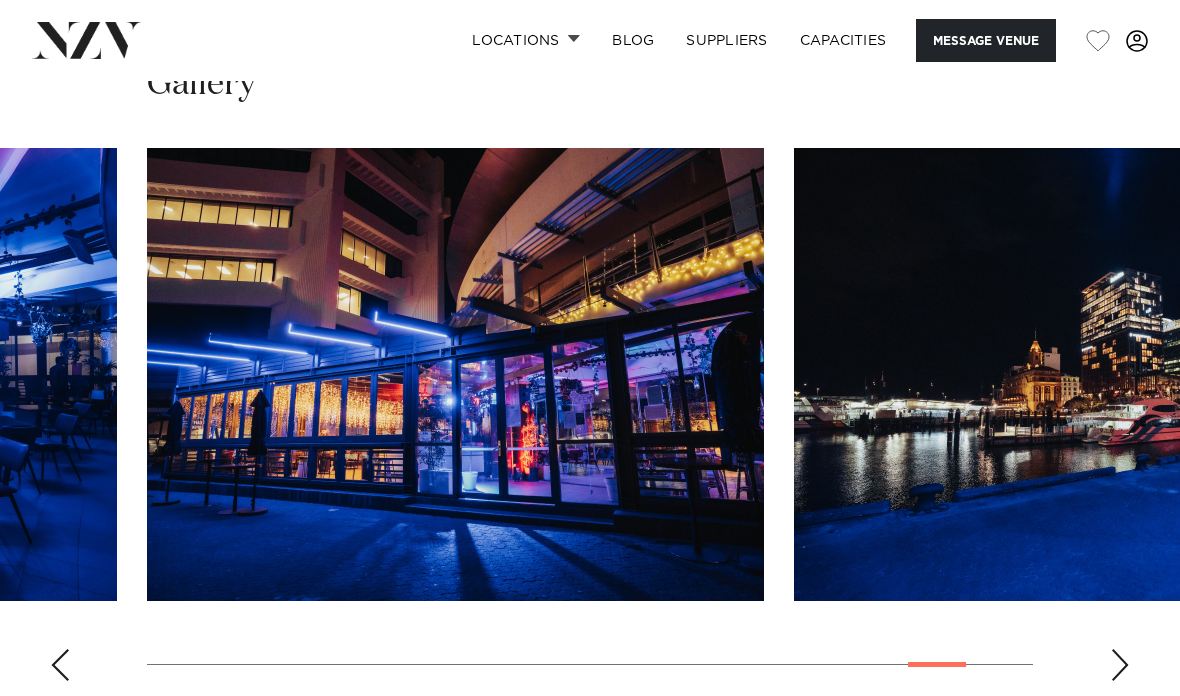 click at bounding box center (1120, 665) 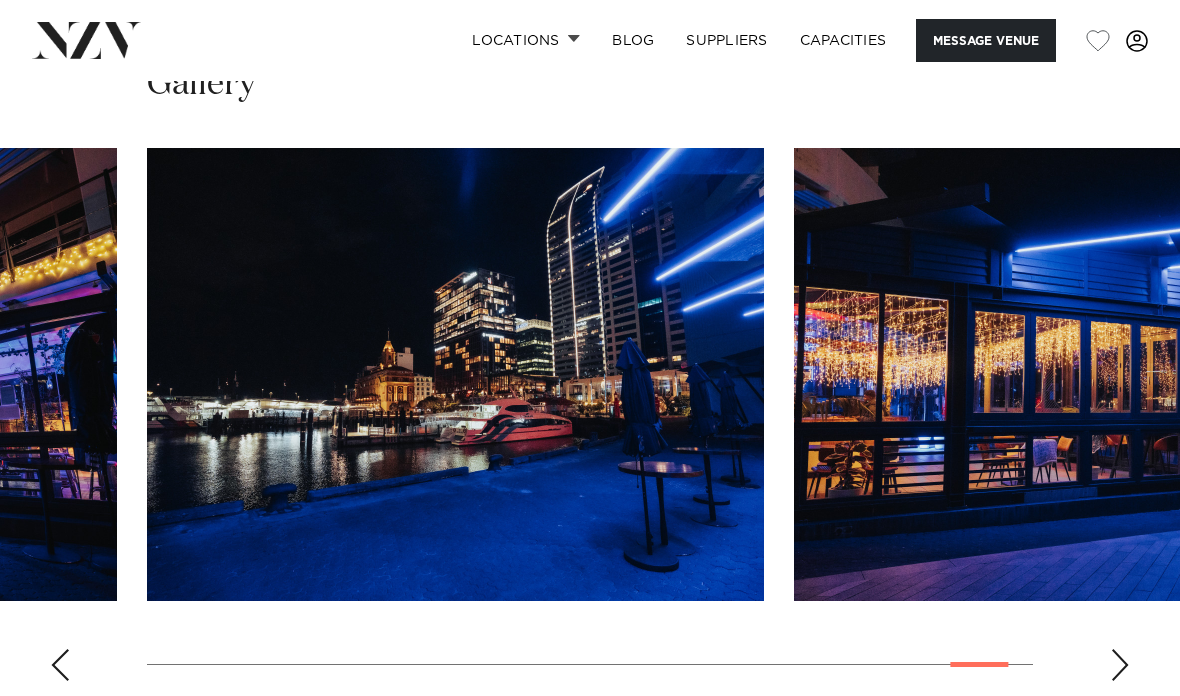 click at bounding box center (1120, 665) 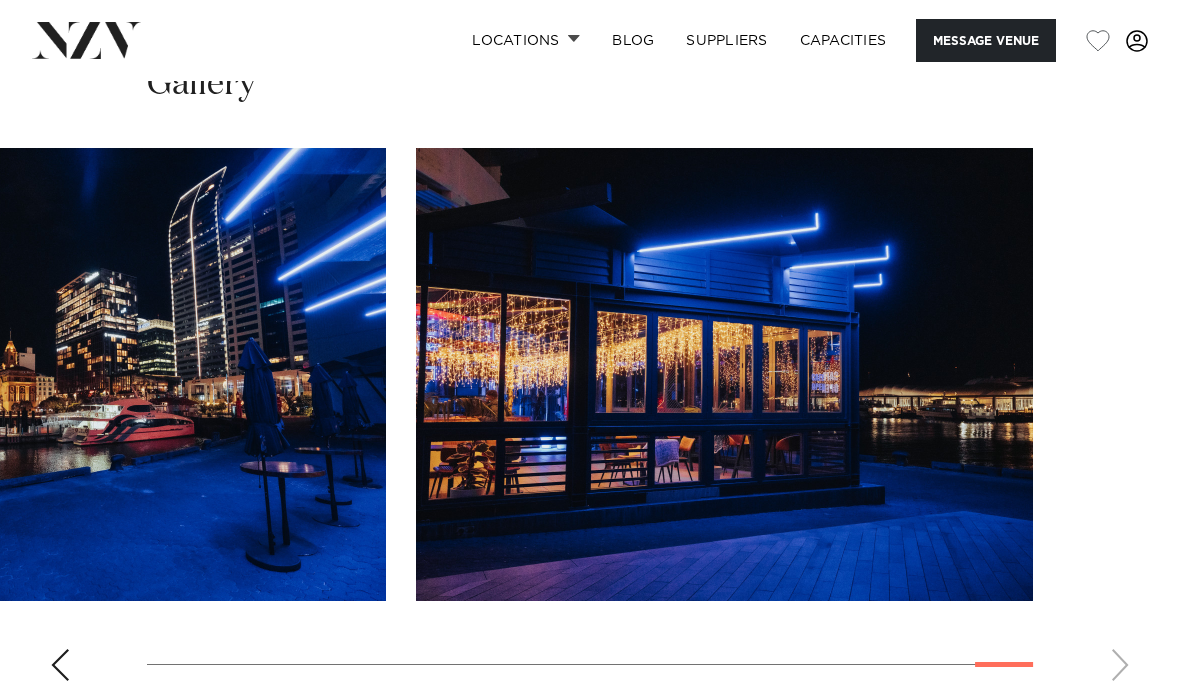 click at bounding box center [590, 422] 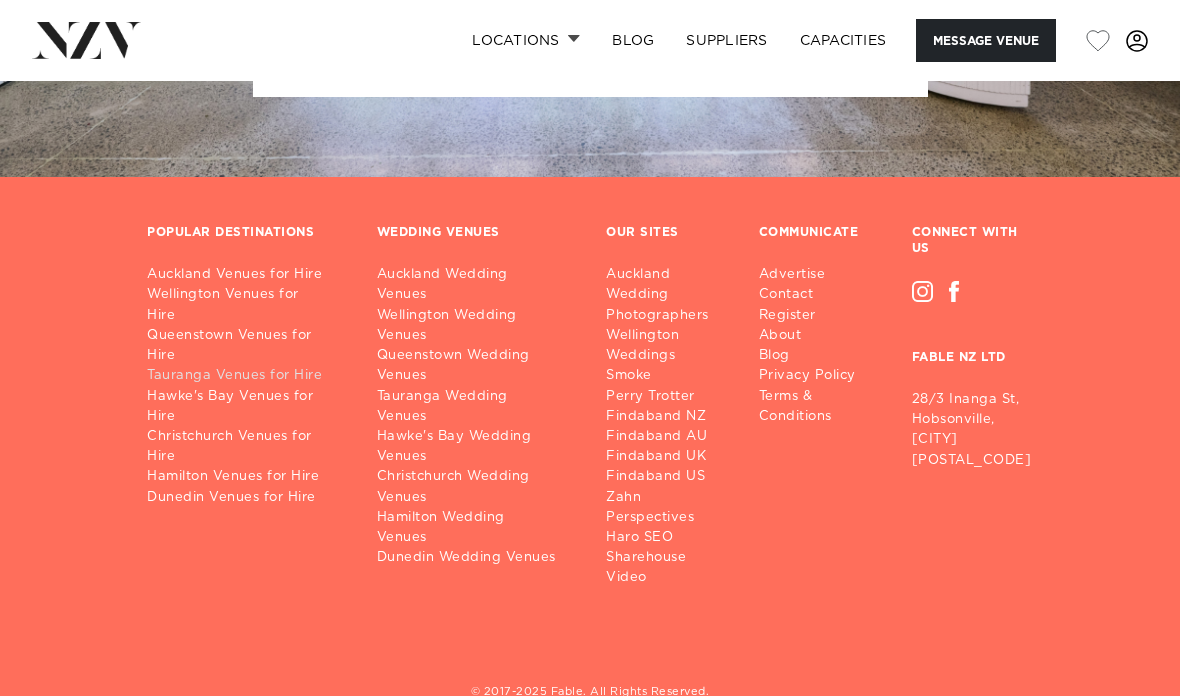scroll, scrollTop: 3445, scrollLeft: 0, axis: vertical 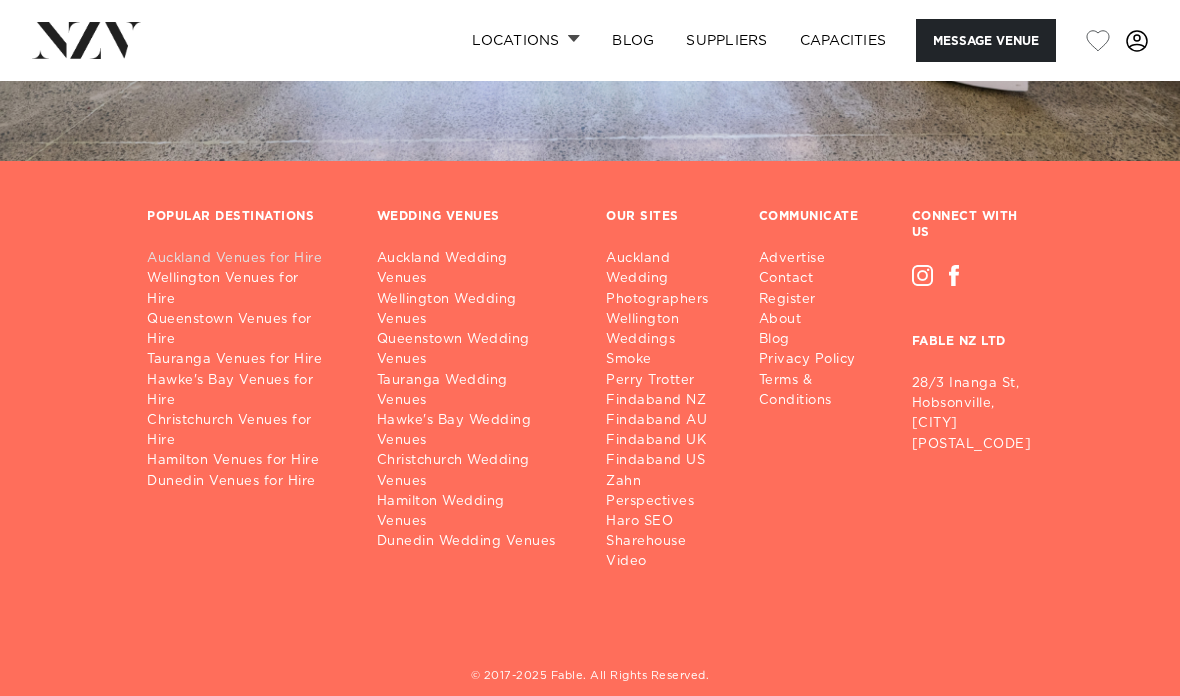 click on "Auckland Venues for Hire" at bounding box center [246, 259] 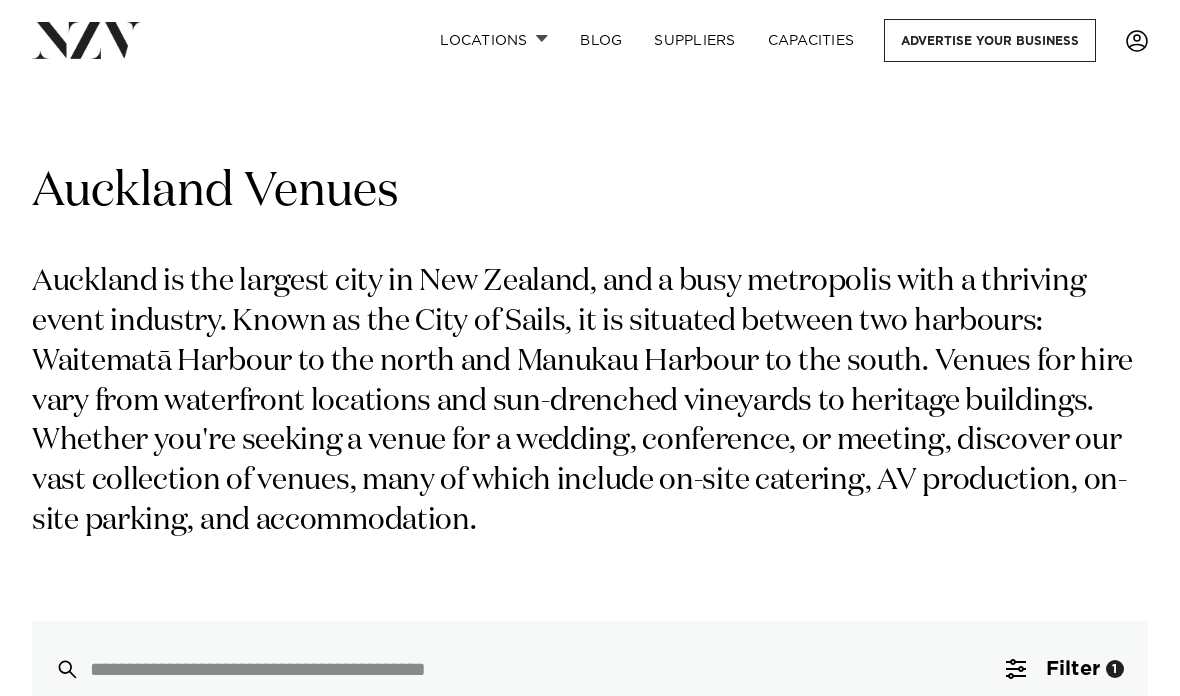 scroll, scrollTop: 0, scrollLeft: 0, axis: both 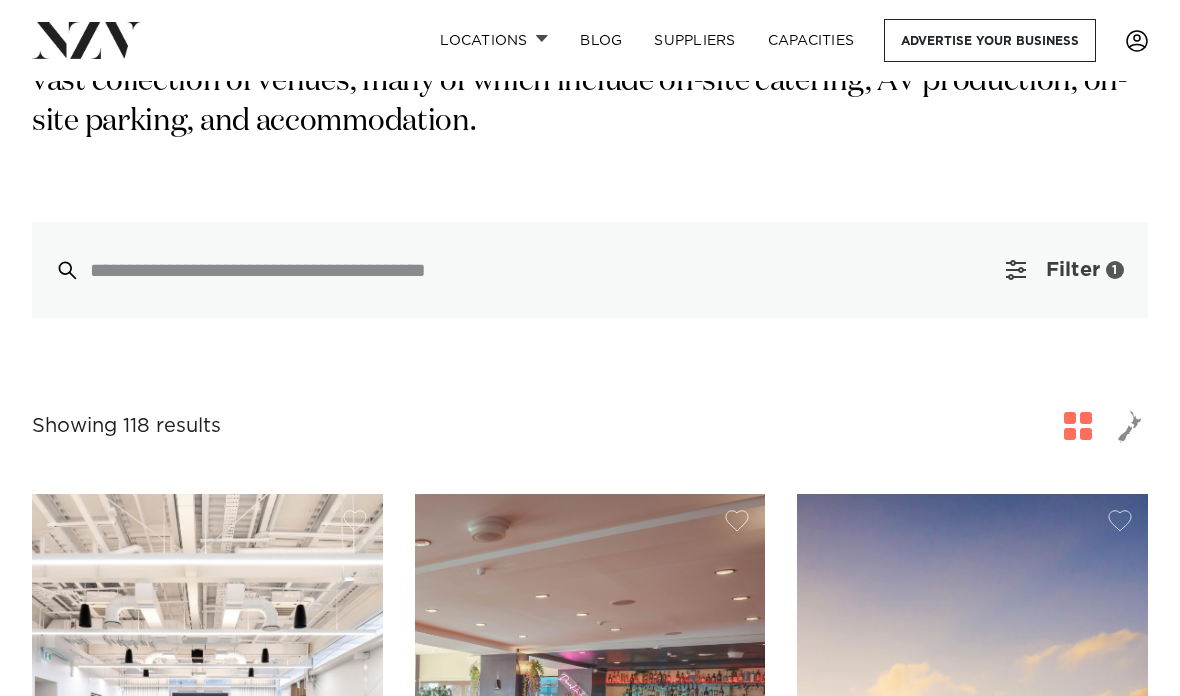 click on "Filter" at bounding box center [1073, 270] 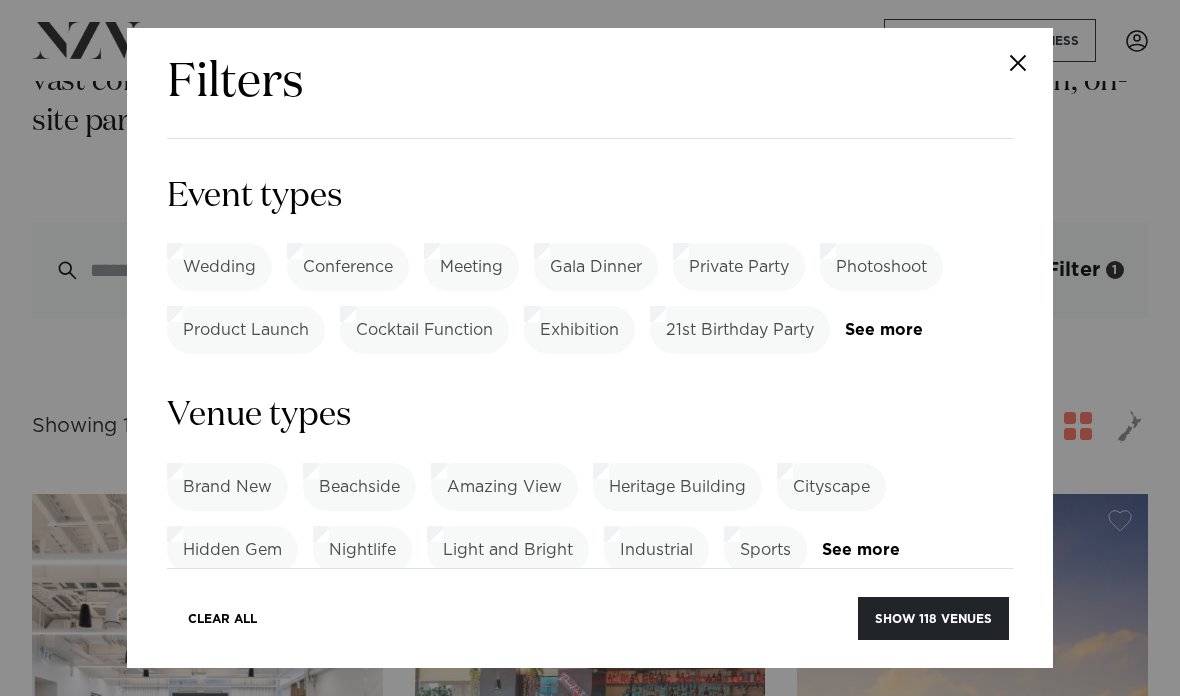 scroll, scrollTop: 745, scrollLeft: 0, axis: vertical 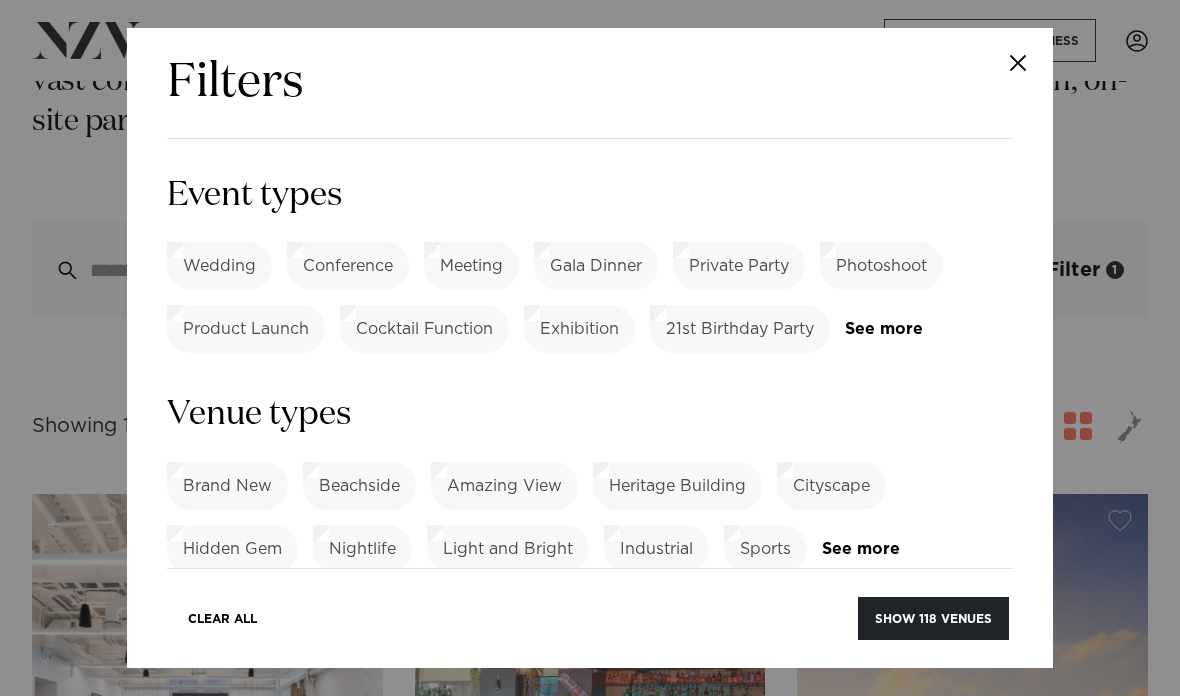 click on "21st Birthday Party" at bounding box center (740, 329) 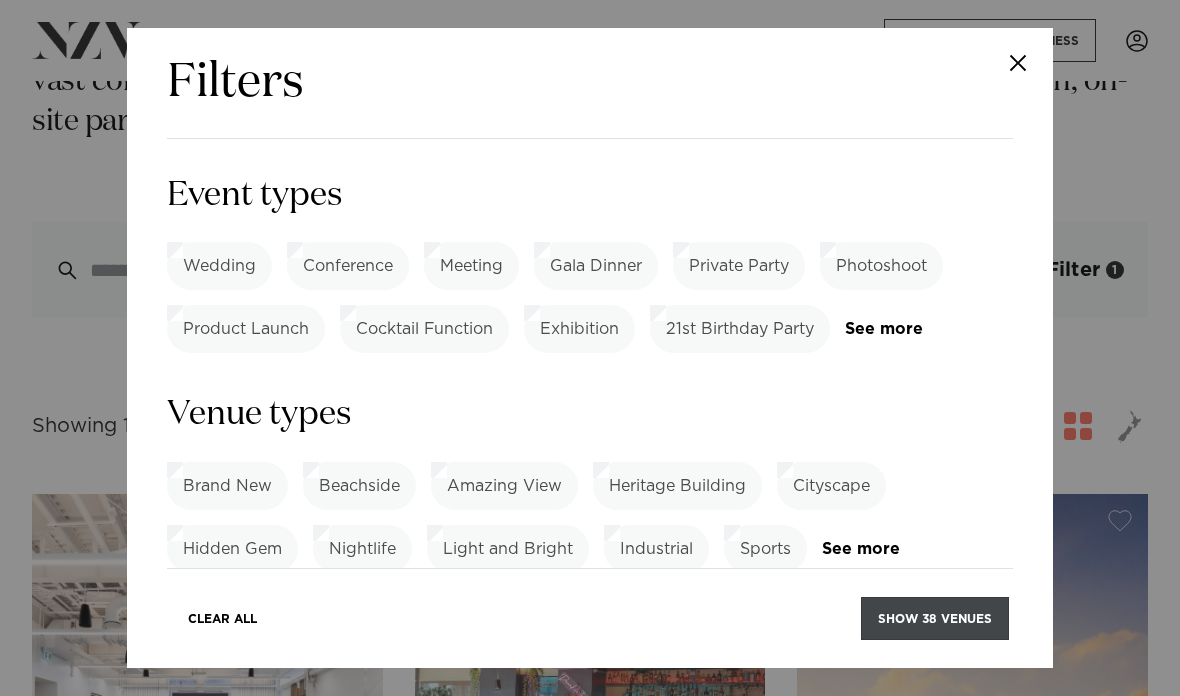 click on "Show 38 venues" at bounding box center (935, 618) 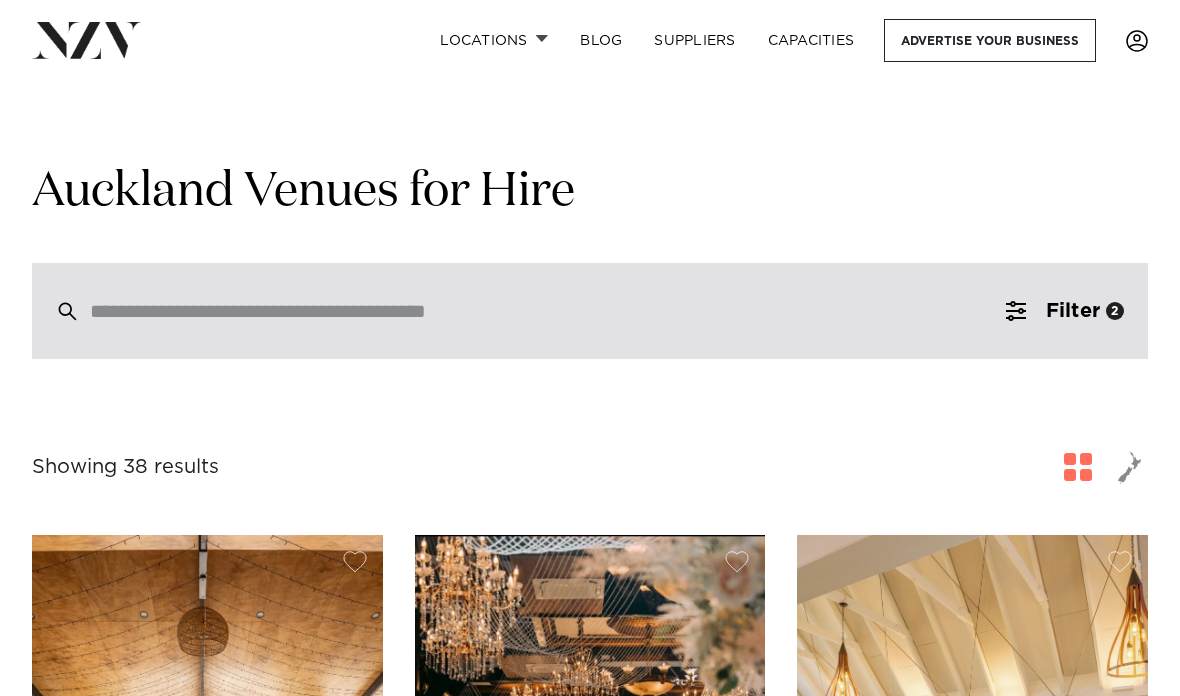 scroll, scrollTop: 0, scrollLeft: 0, axis: both 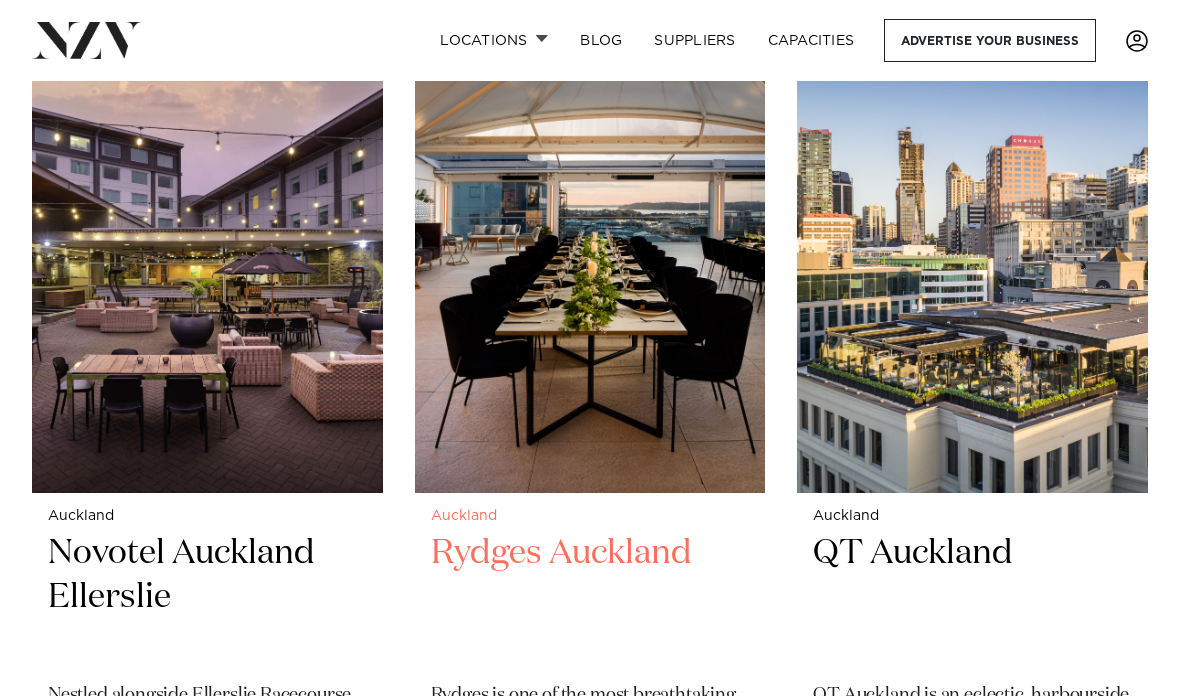click on "Rydges Auckland" at bounding box center (590, 599) 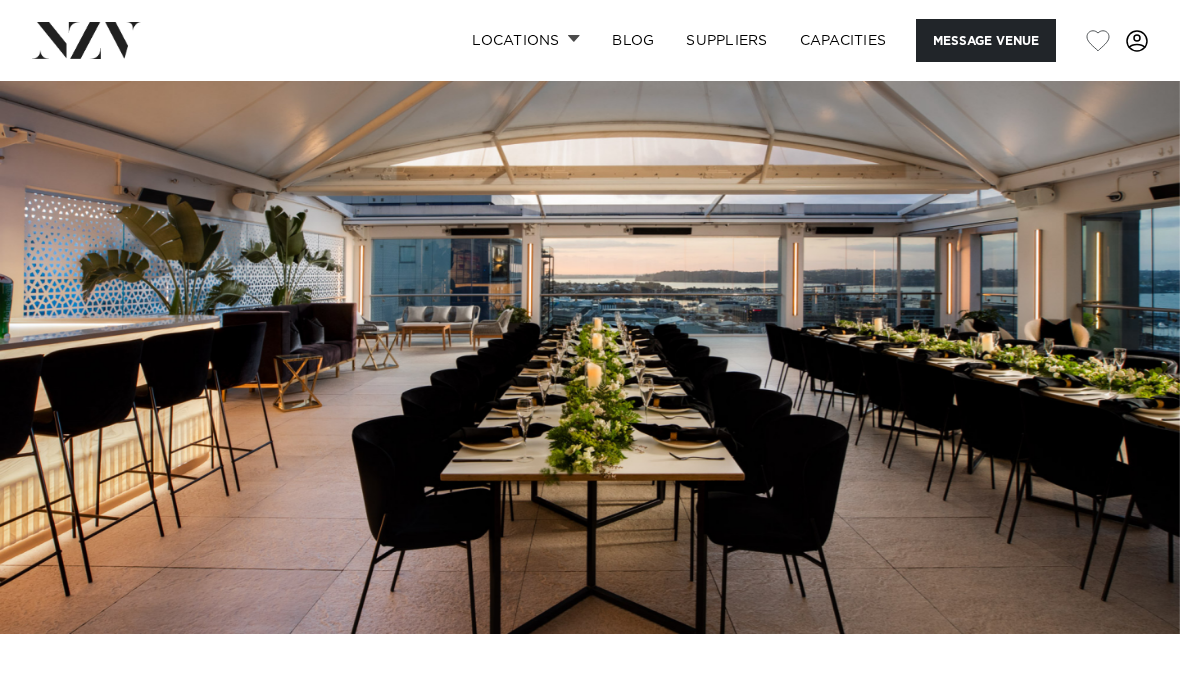 scroll, scrollTop: 0, scrollLeft: 0, axis: both 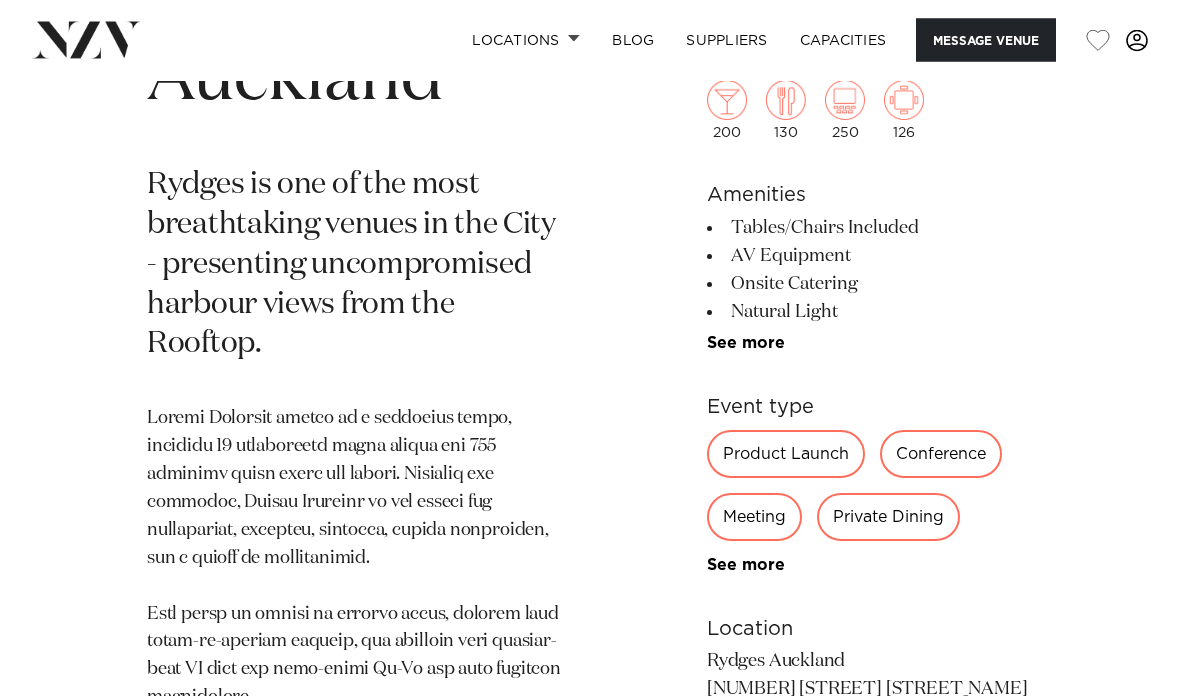 click on "See more" at bounding box center [785, 566] 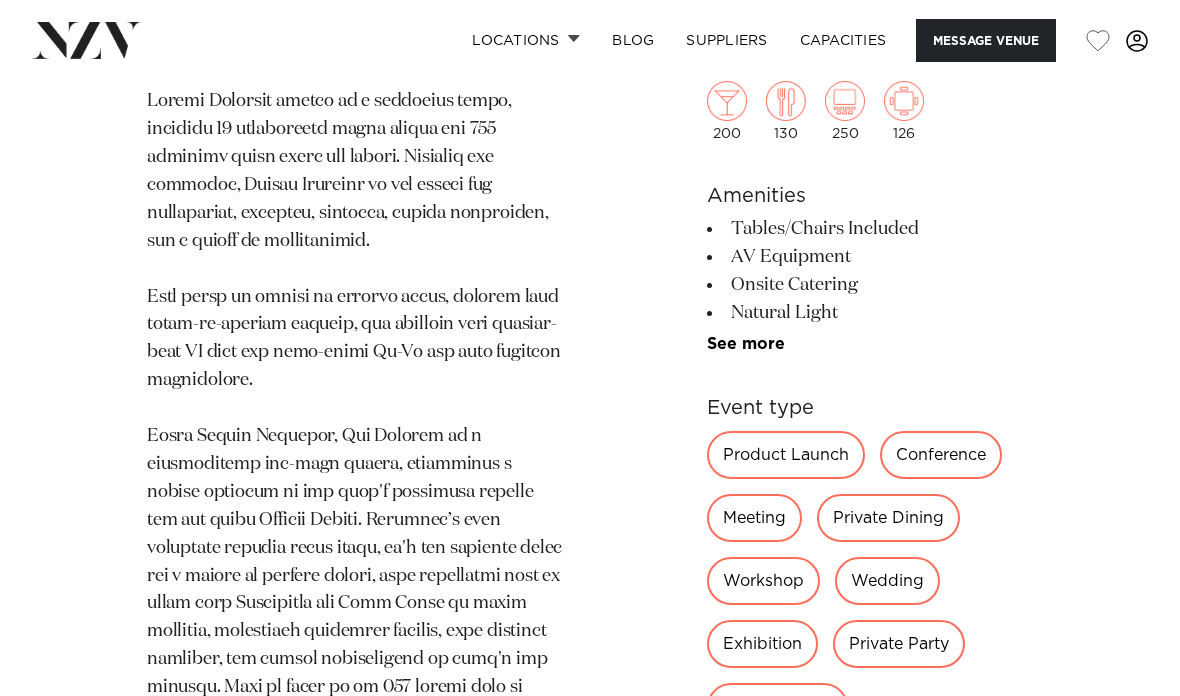 scroll, scrollTop: 1134, scrollLeft: 0, axis: vertical 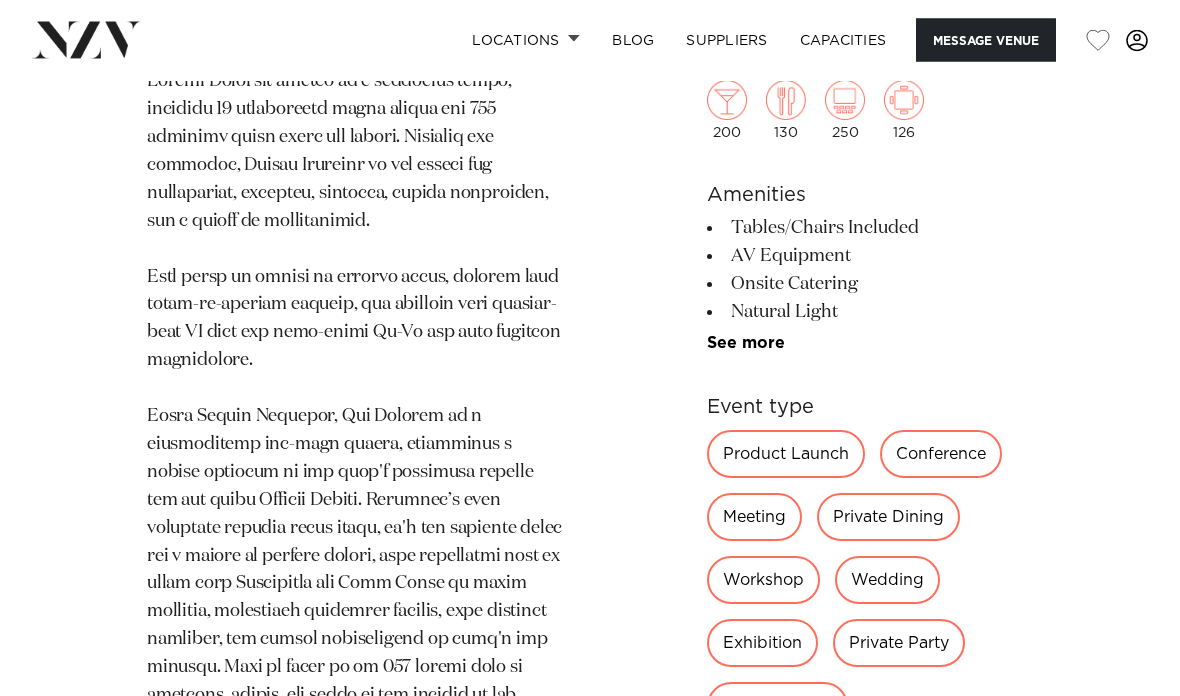 click on "21st Birthday Party" at bounding box center (797, 770) 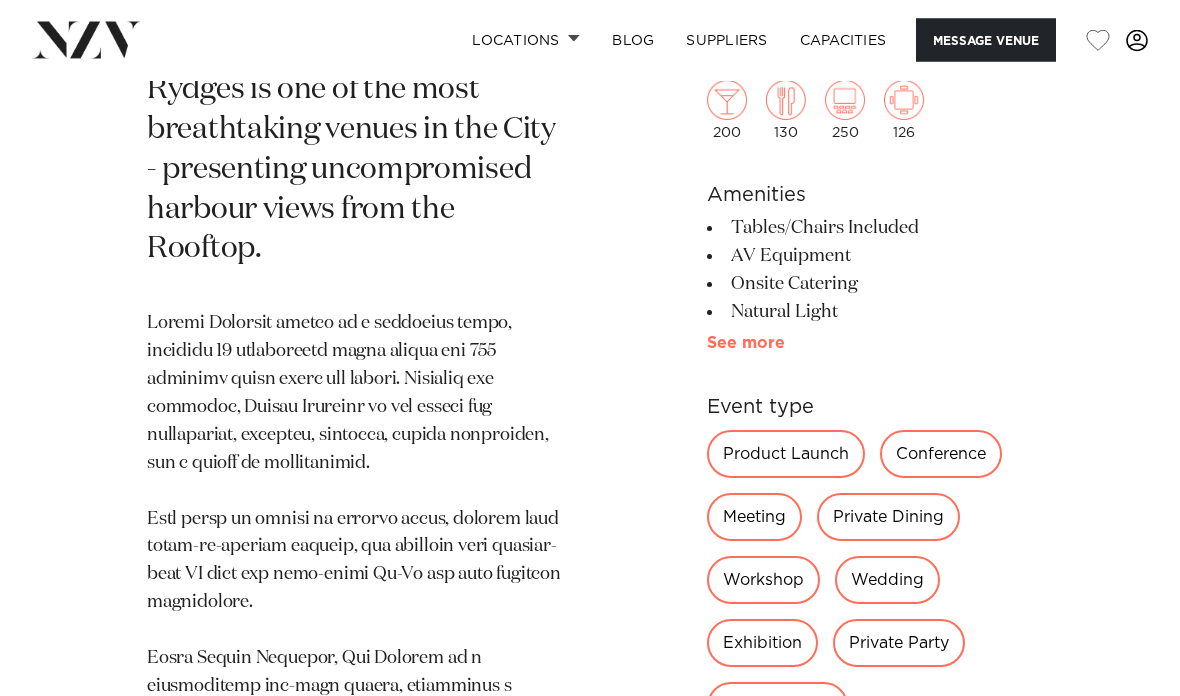 click on "See more" at bounding box center (785, 344) 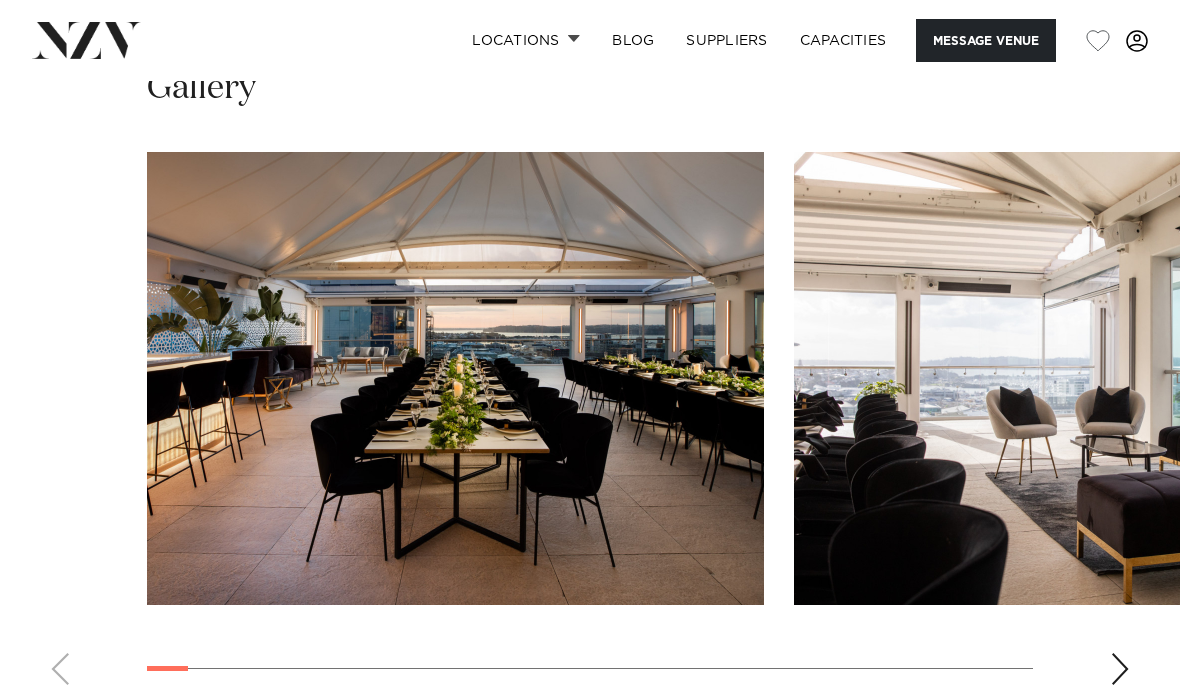 scroll, scrollTop: 3256, scrollLeft: 0, axis: vertical 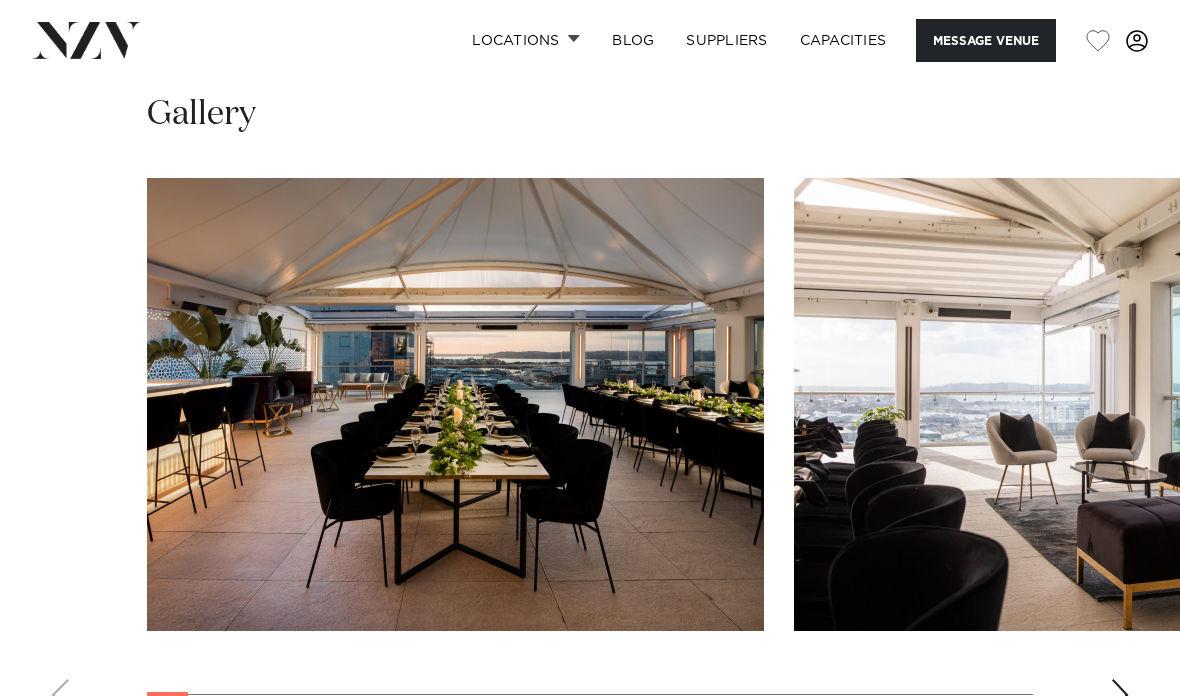 click at bounding box center (1120, 695) 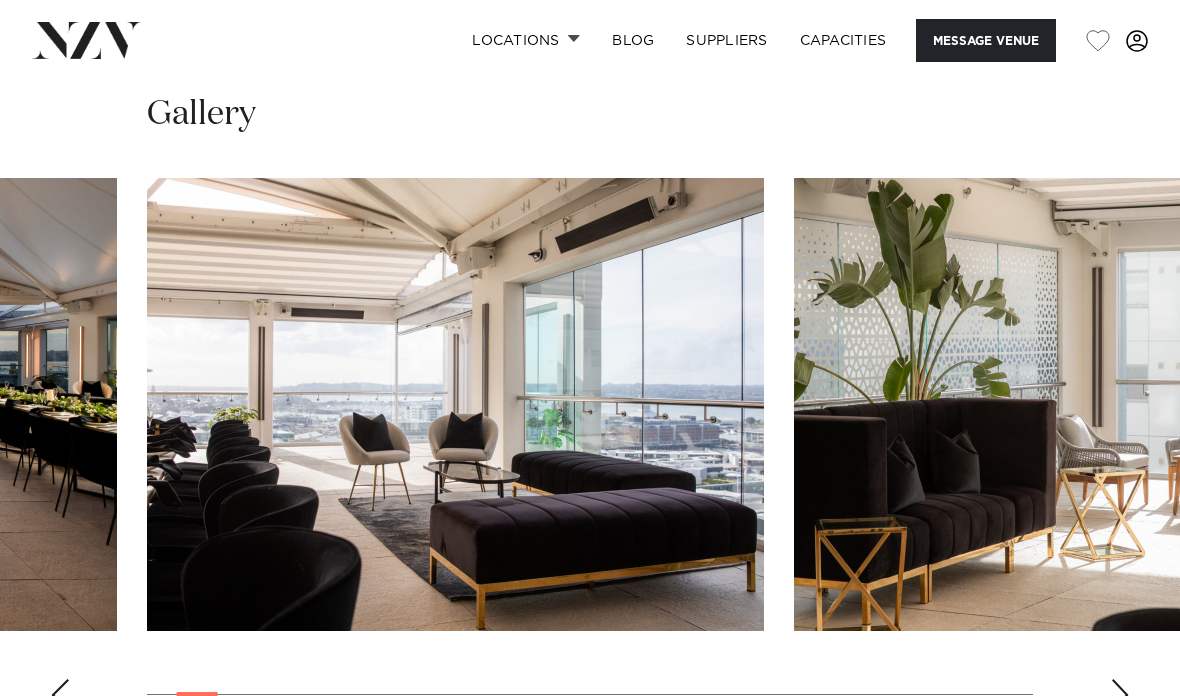 click at bounding box center (1120, 695) 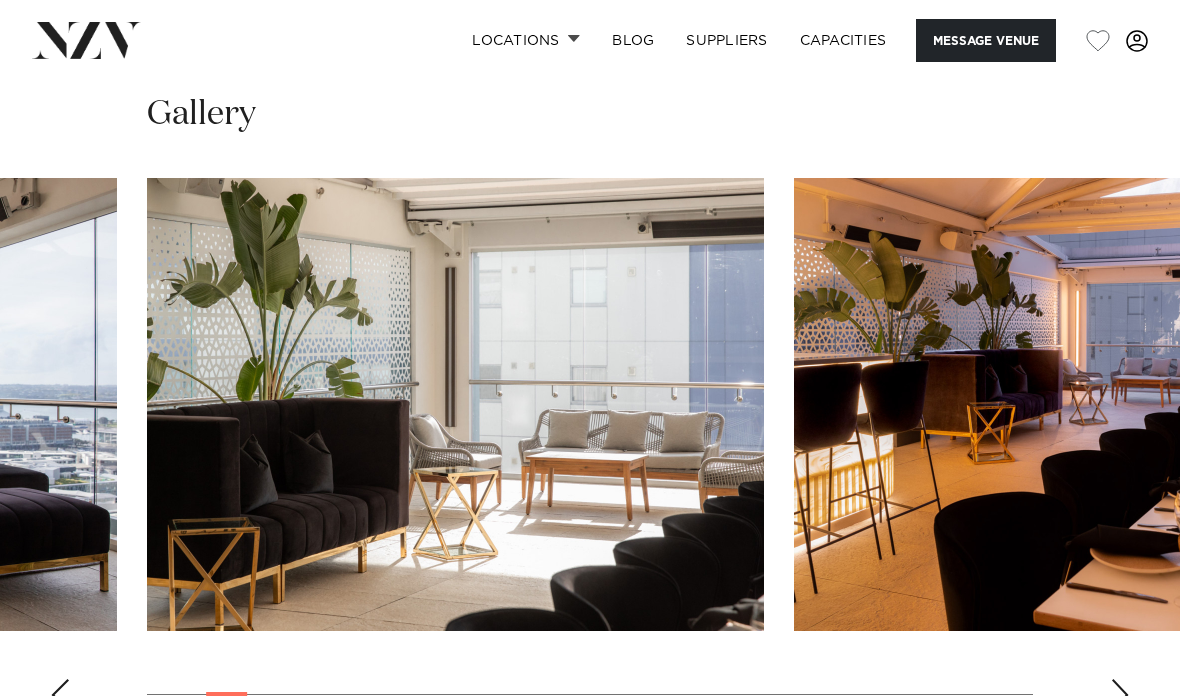 click at bounding box center [1120, 695] 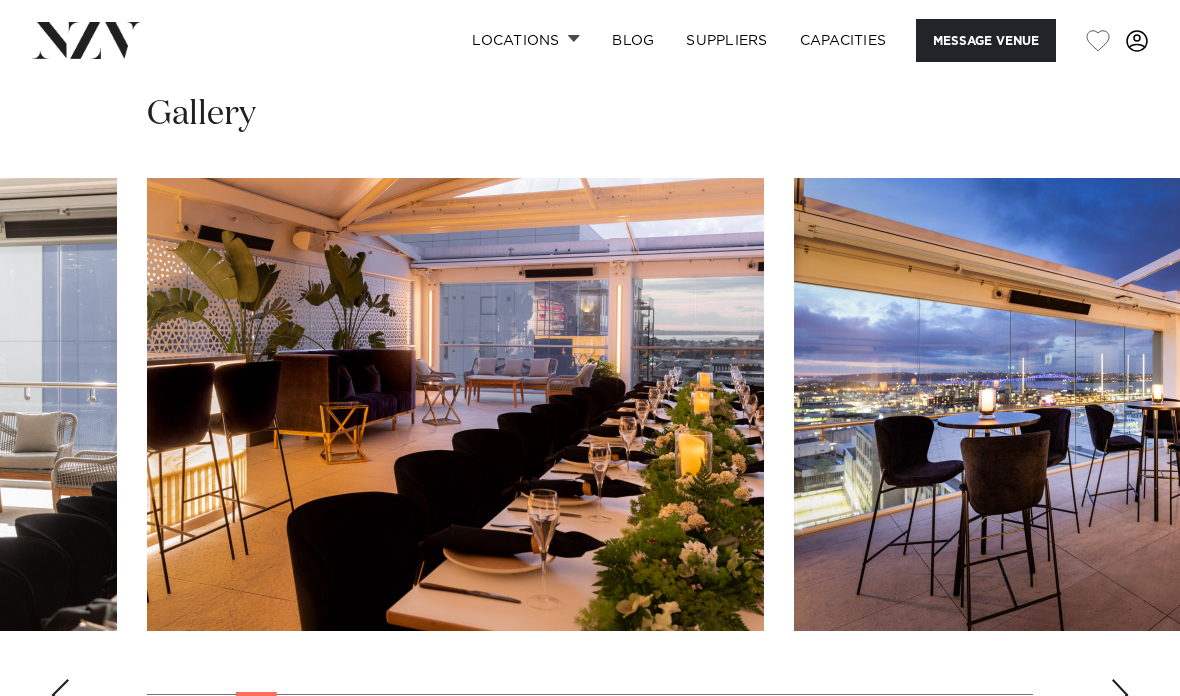 click at bounding box center (1120, 695) 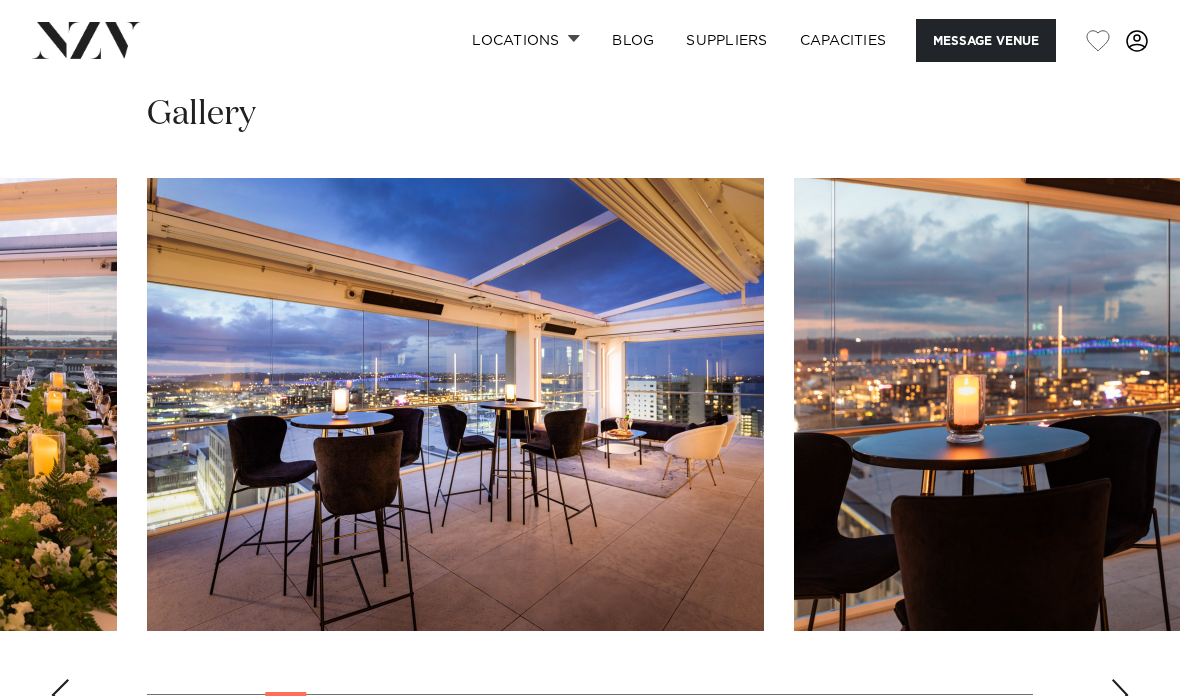 click at bounding box center (1120, 695) 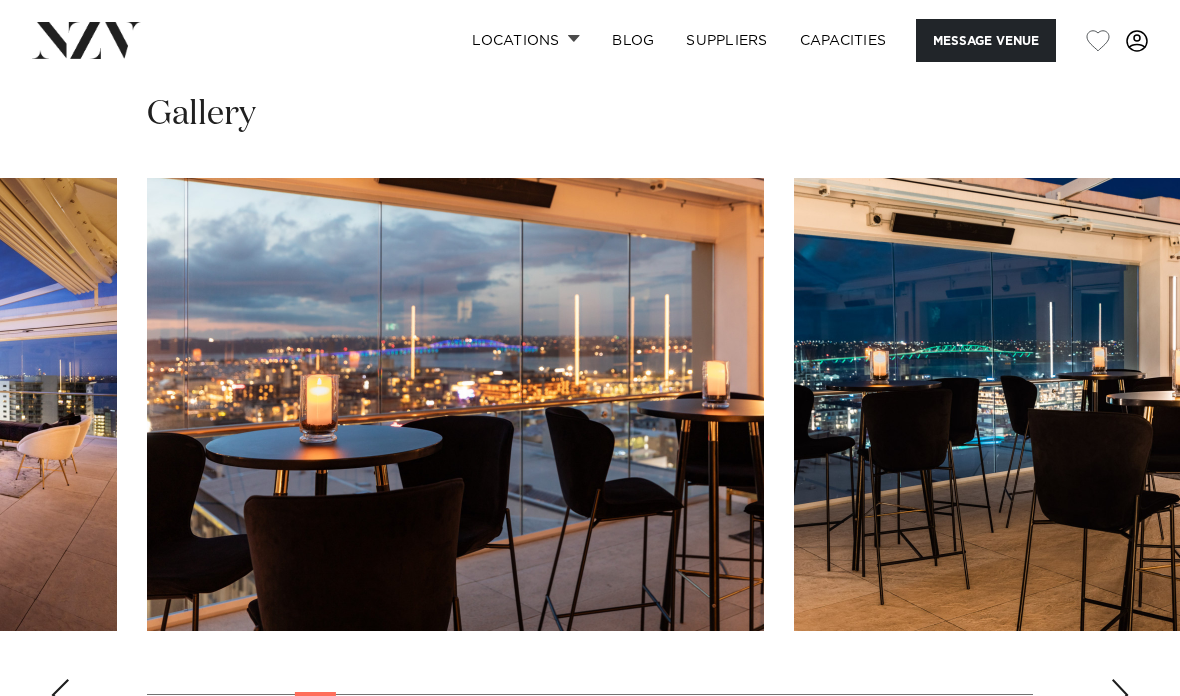 click at bounding box center [1120, 695] 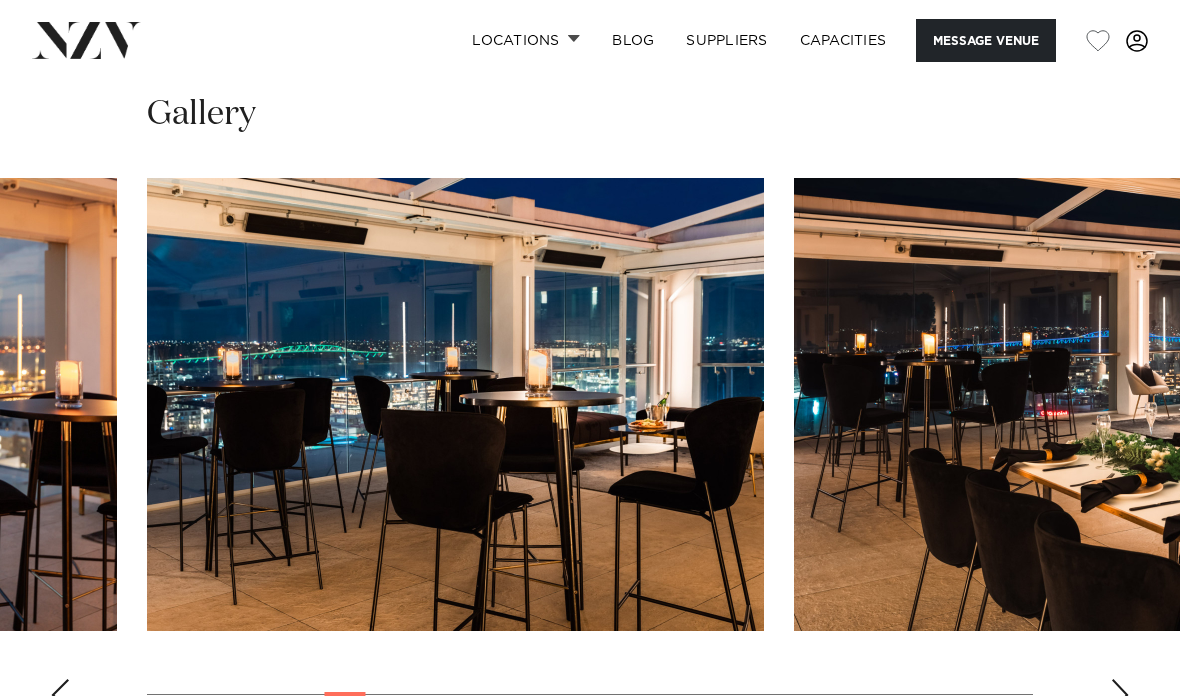 click at bounding box center (1120, 695) 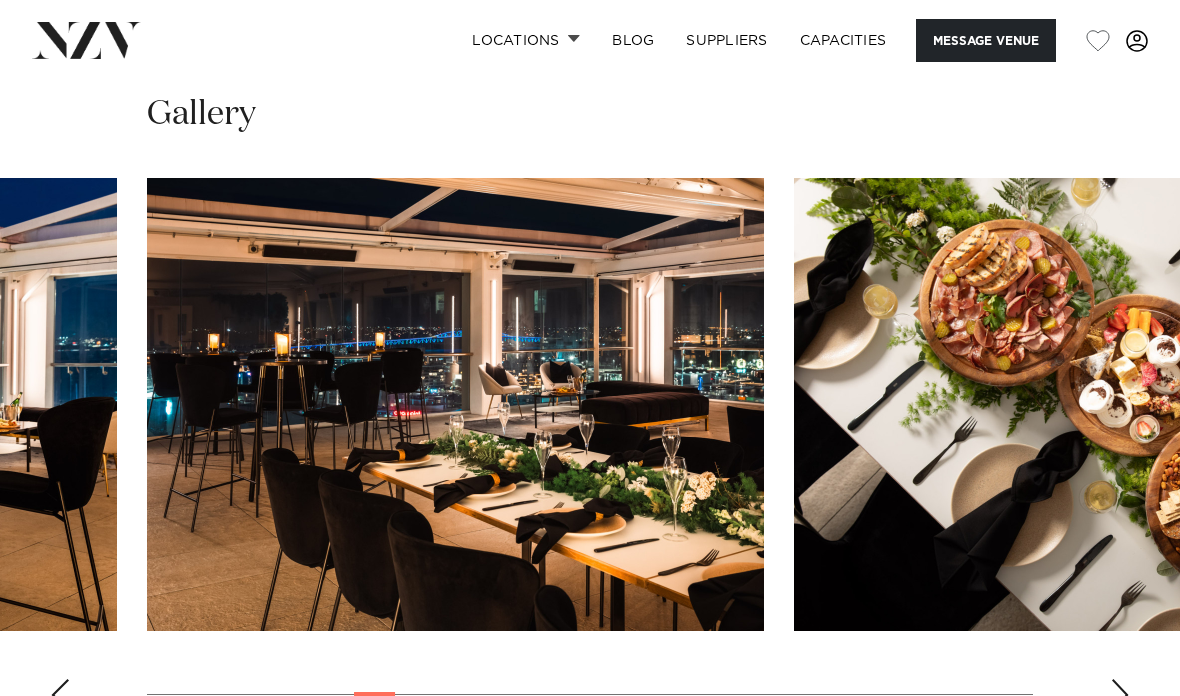 click at bounding box center [1120, 695] 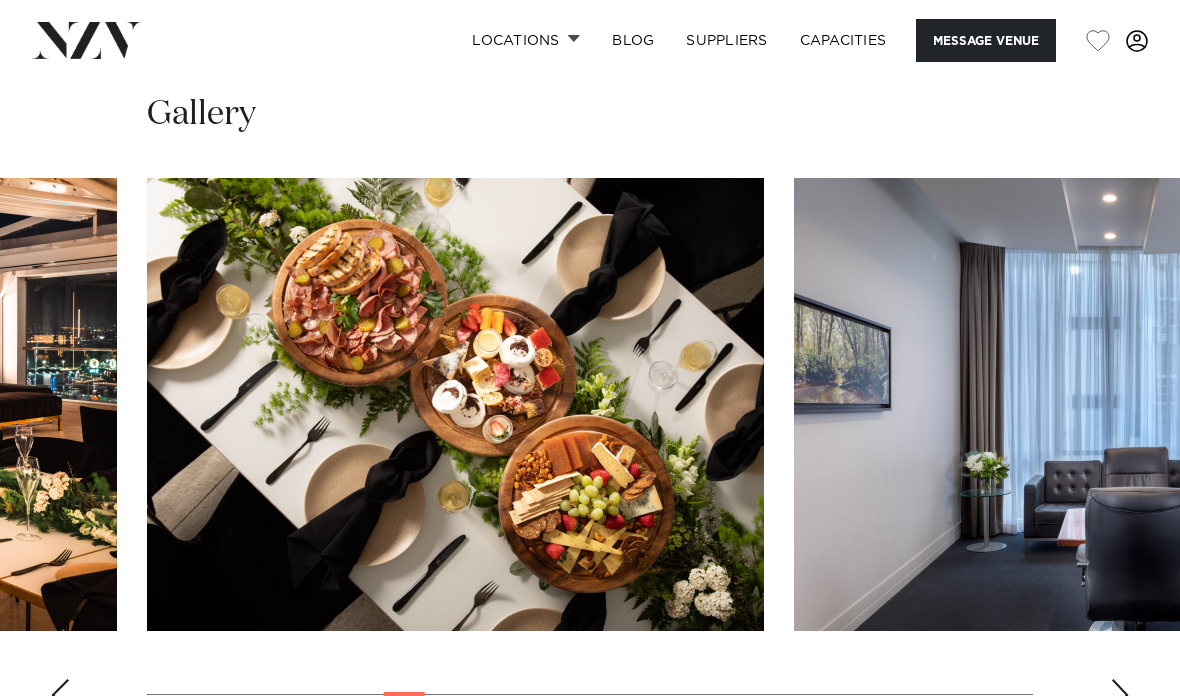click at bounding box center [1120, 695] 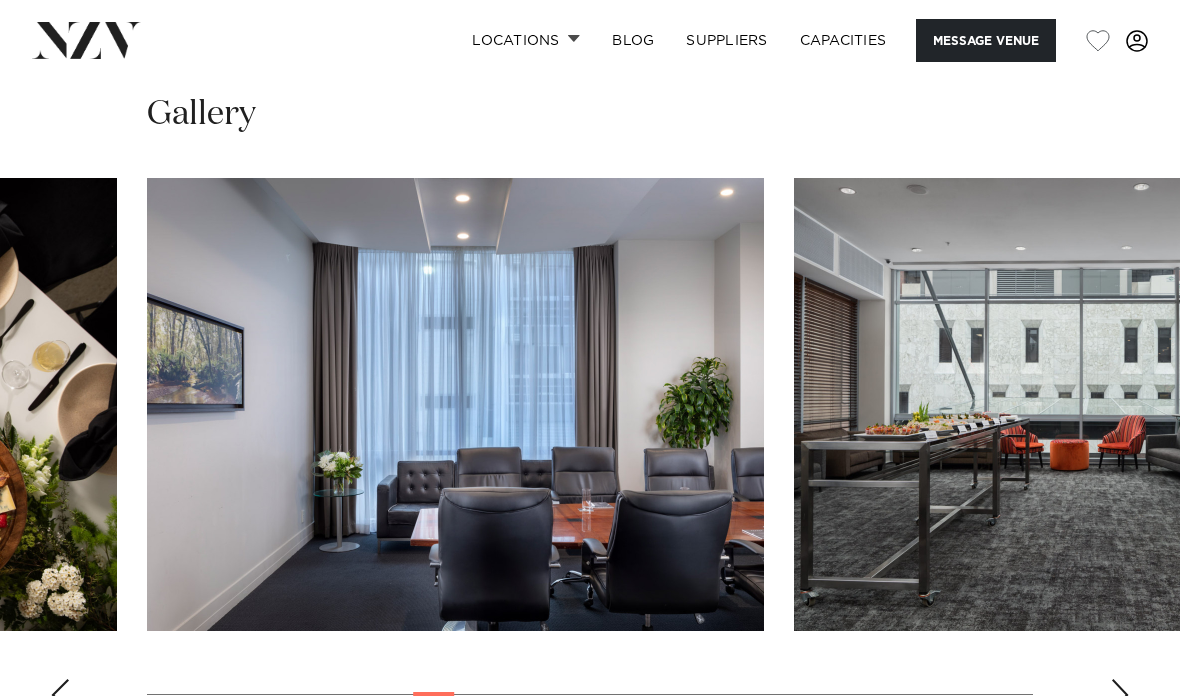 click at bounding box center [1120, 695] 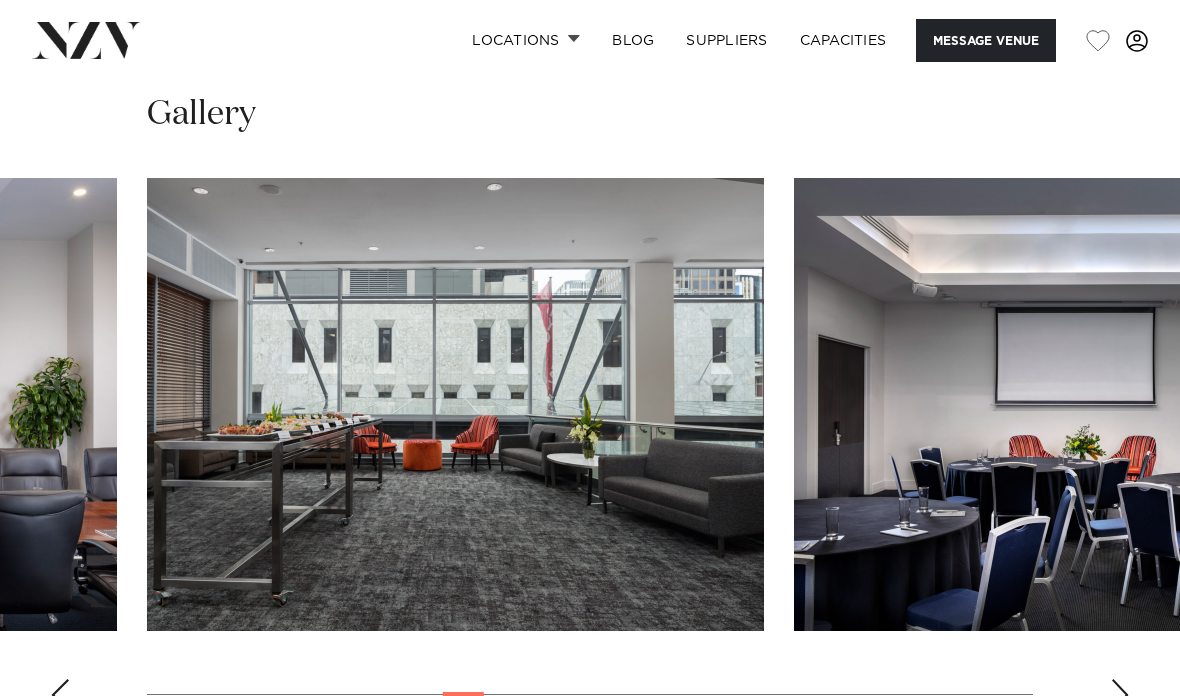 click at bounding box center [1120, 695] 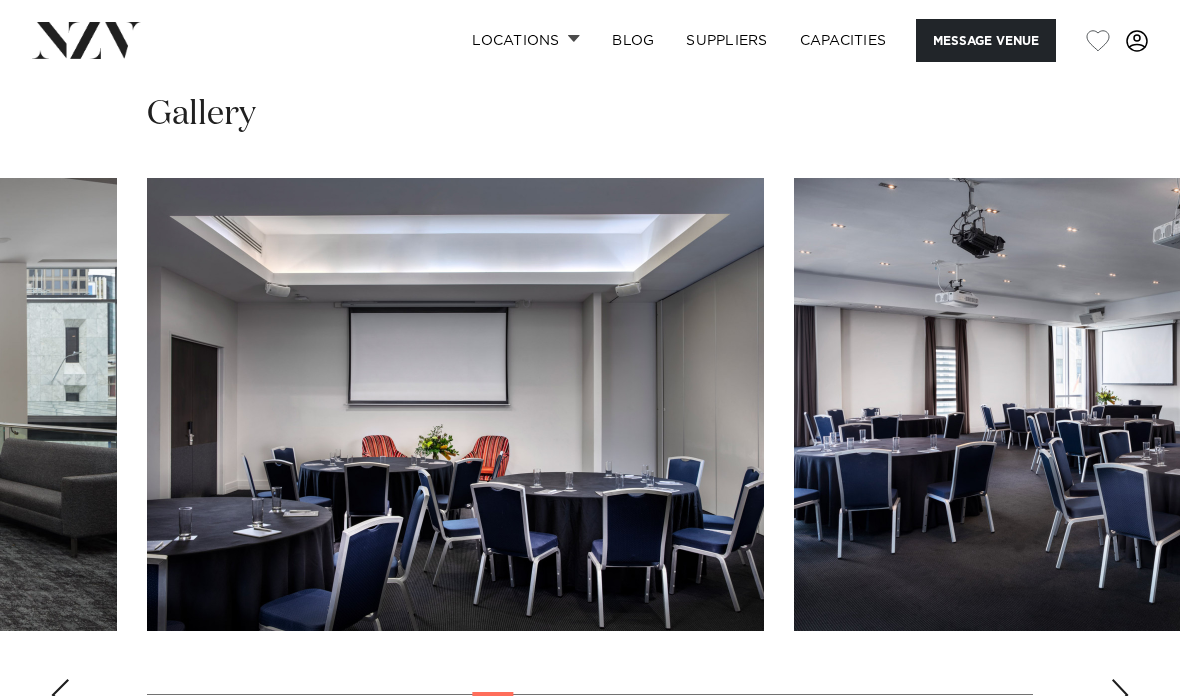 click at bounding box center [1120, 695] 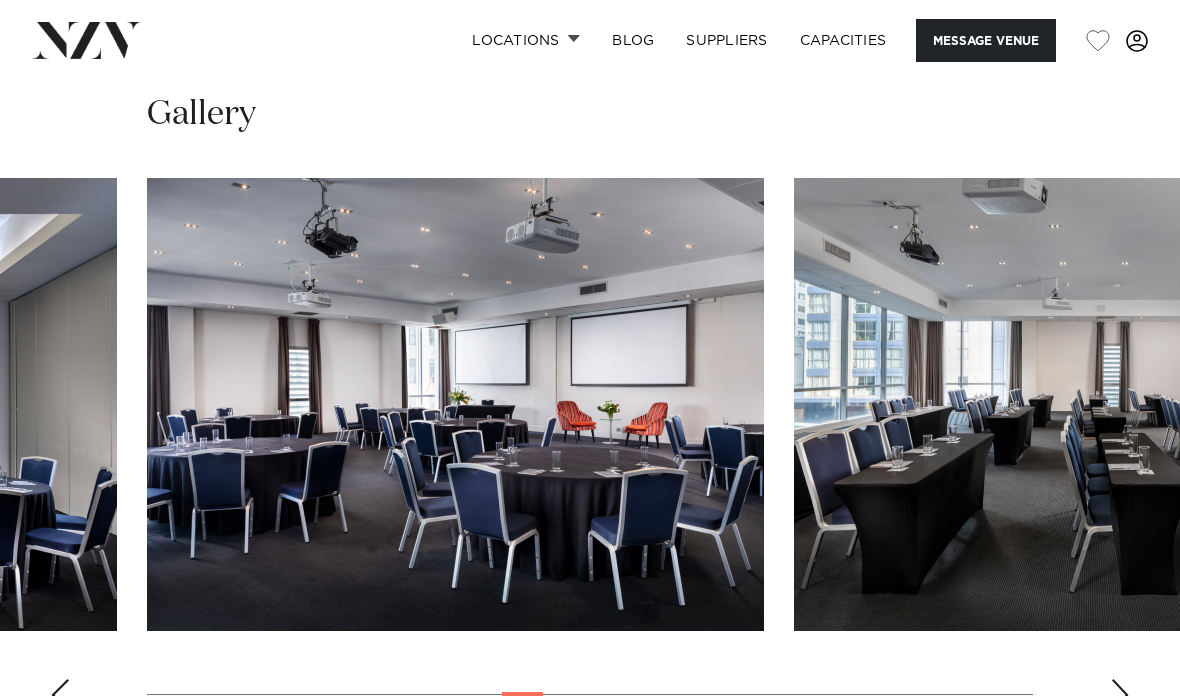 click at bounding box center [1120, 695] 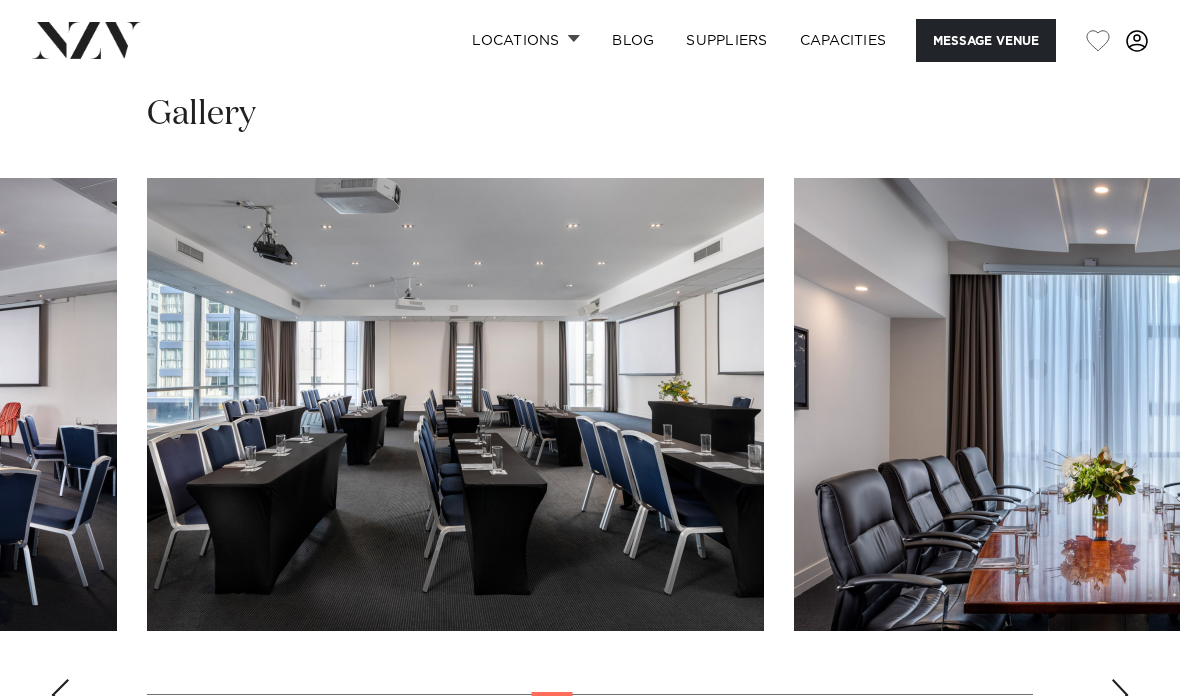 click at bounding box center [1120, 695] 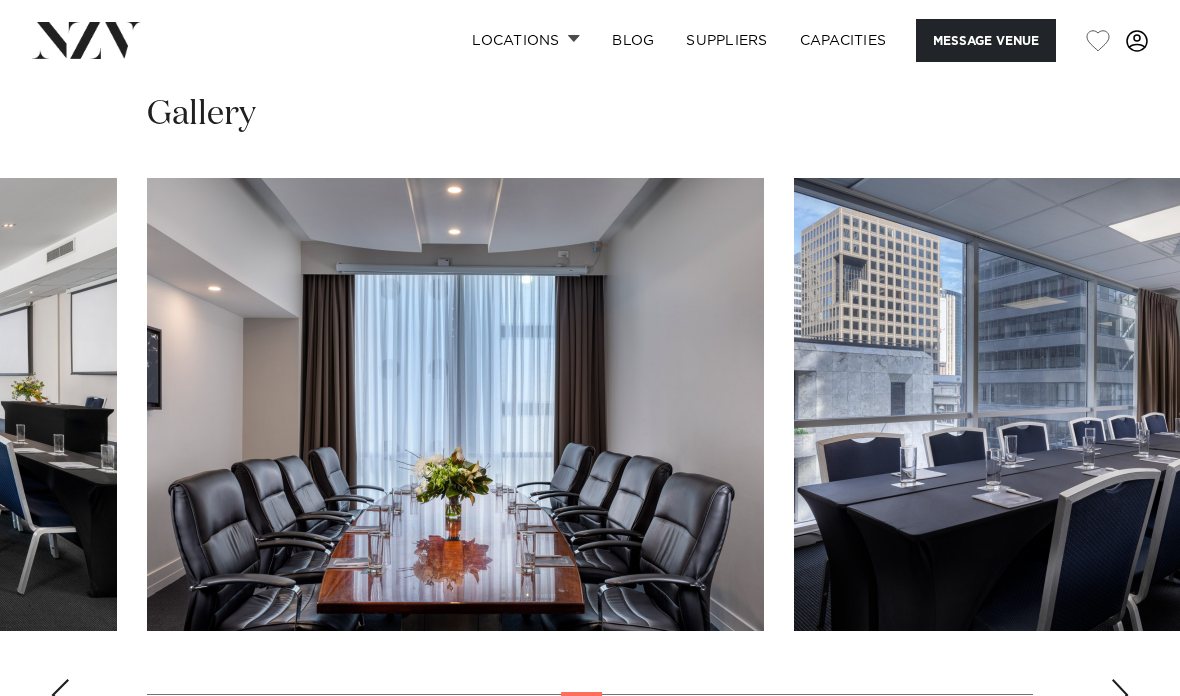 click at bounding box center (1120, 695) 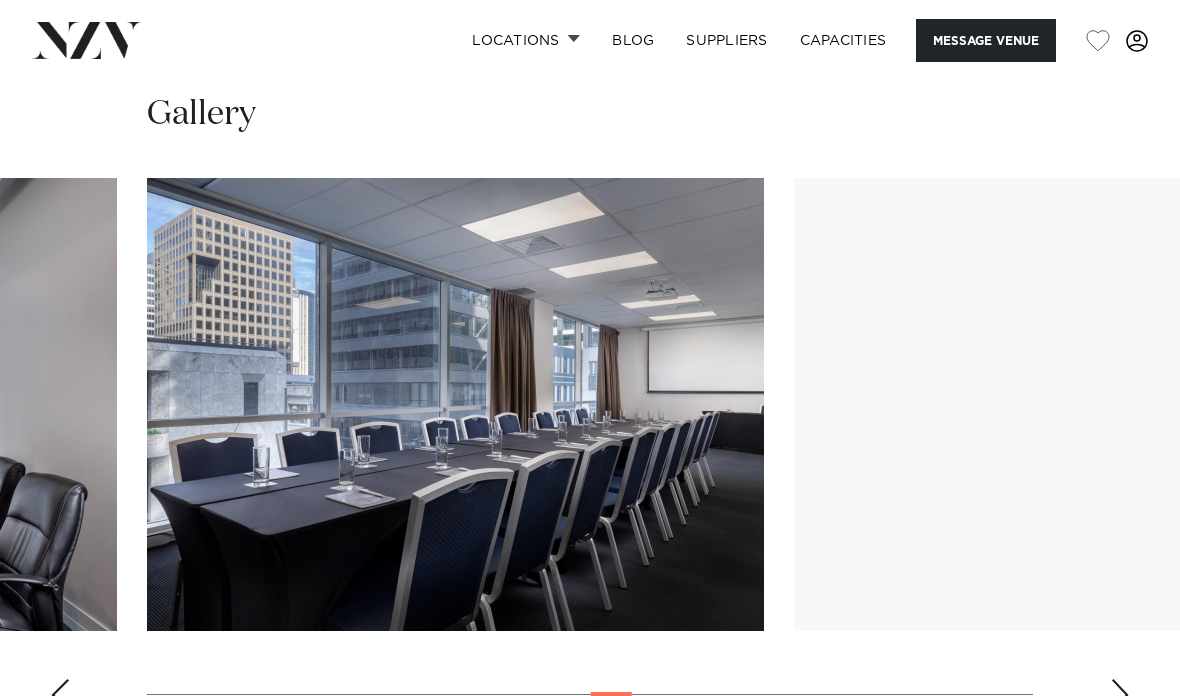 click at bounding box center (1120, 695) 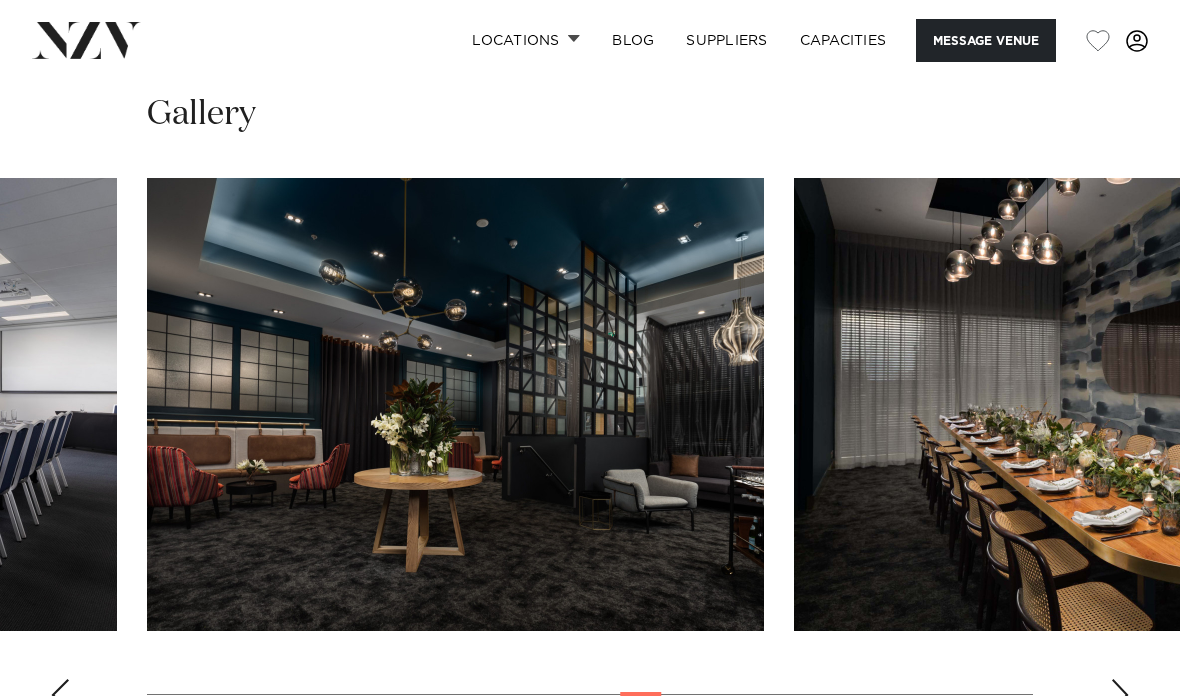 click at bounding box center (1120, 695) 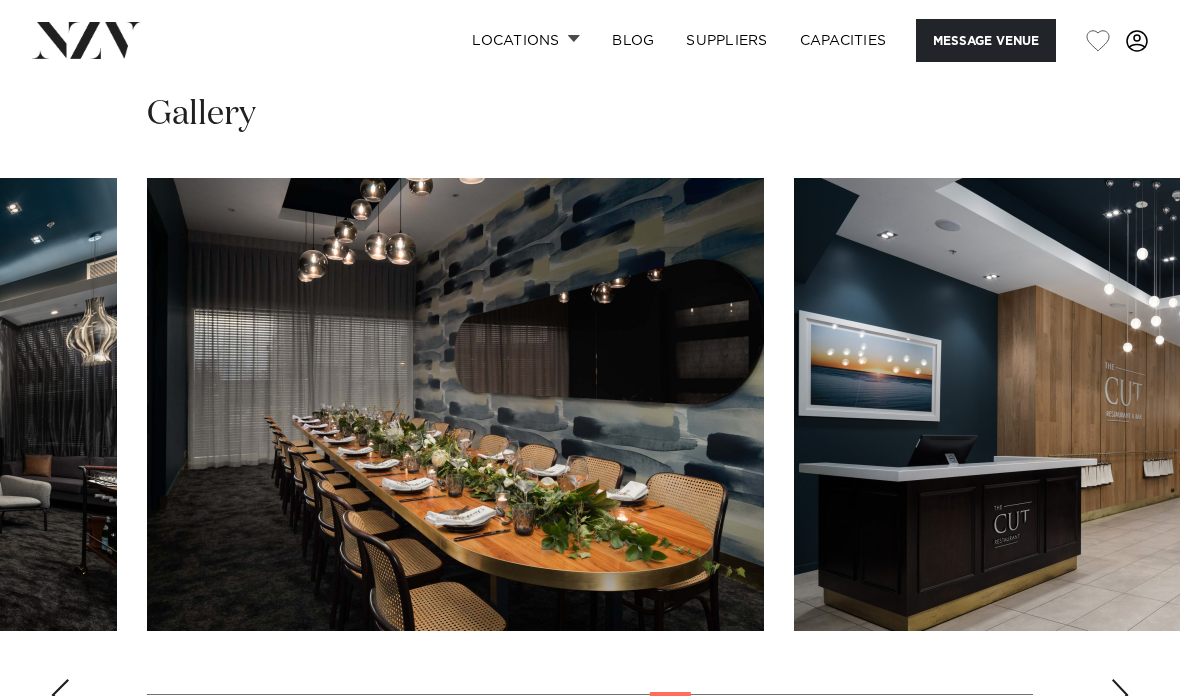 click at bounding box center [1120, 695] 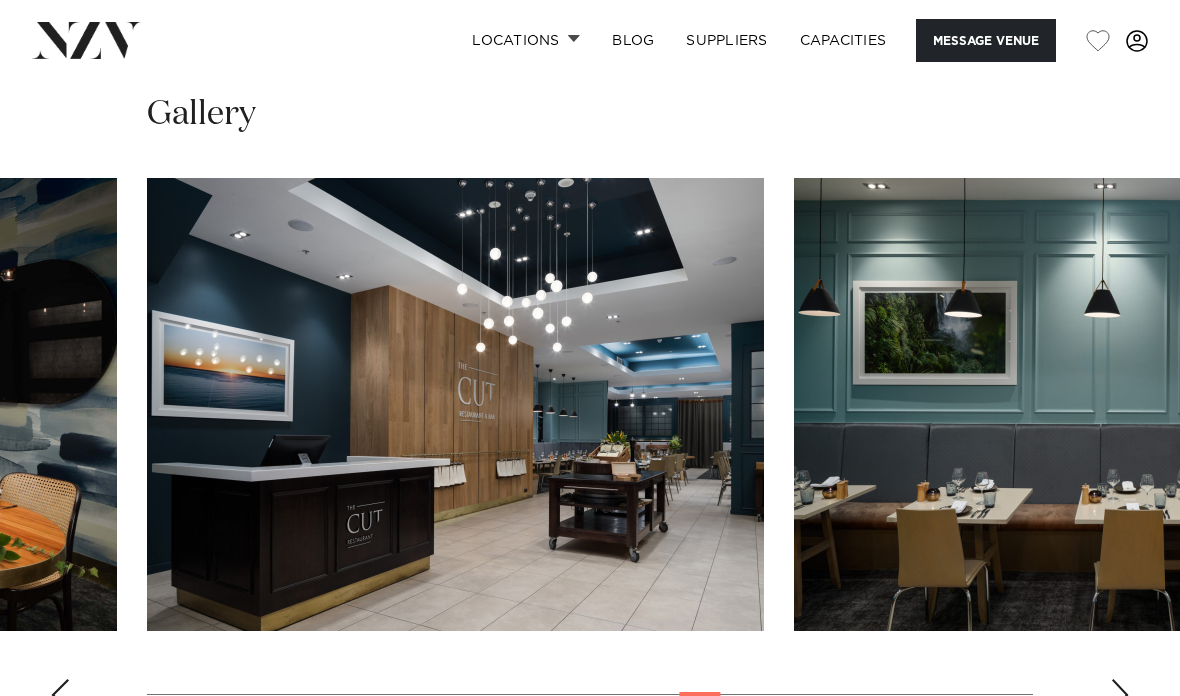 click at bounding box center (1120, 695) 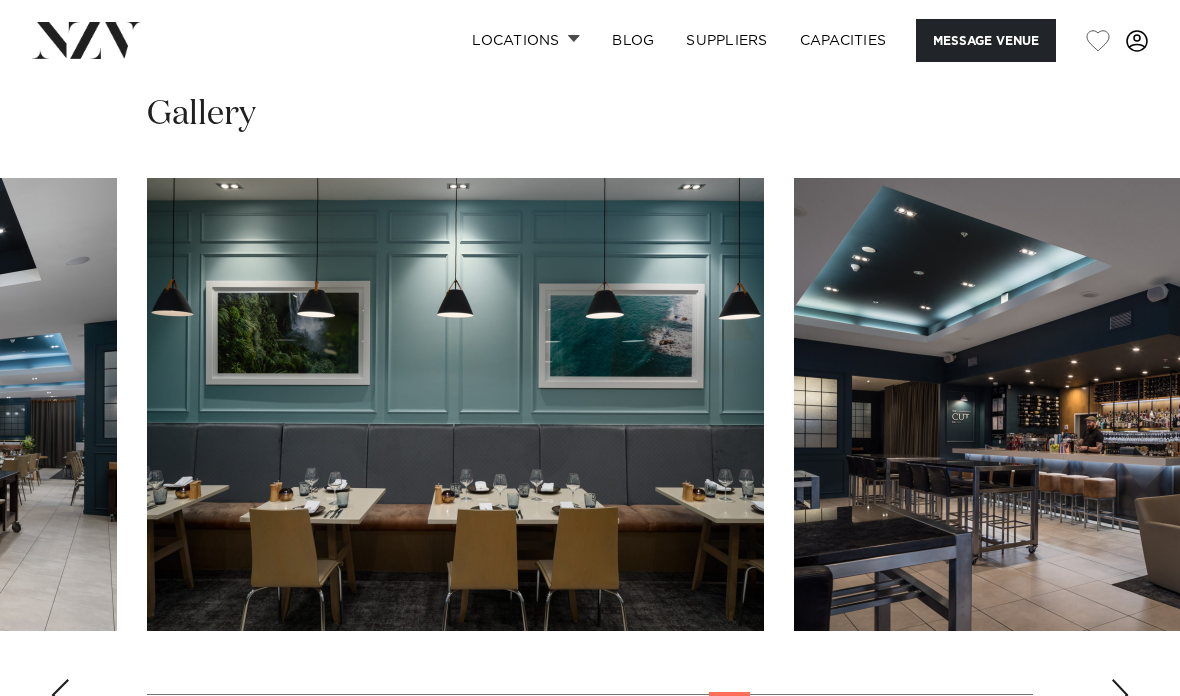 click at bounding box center (1120, 695) 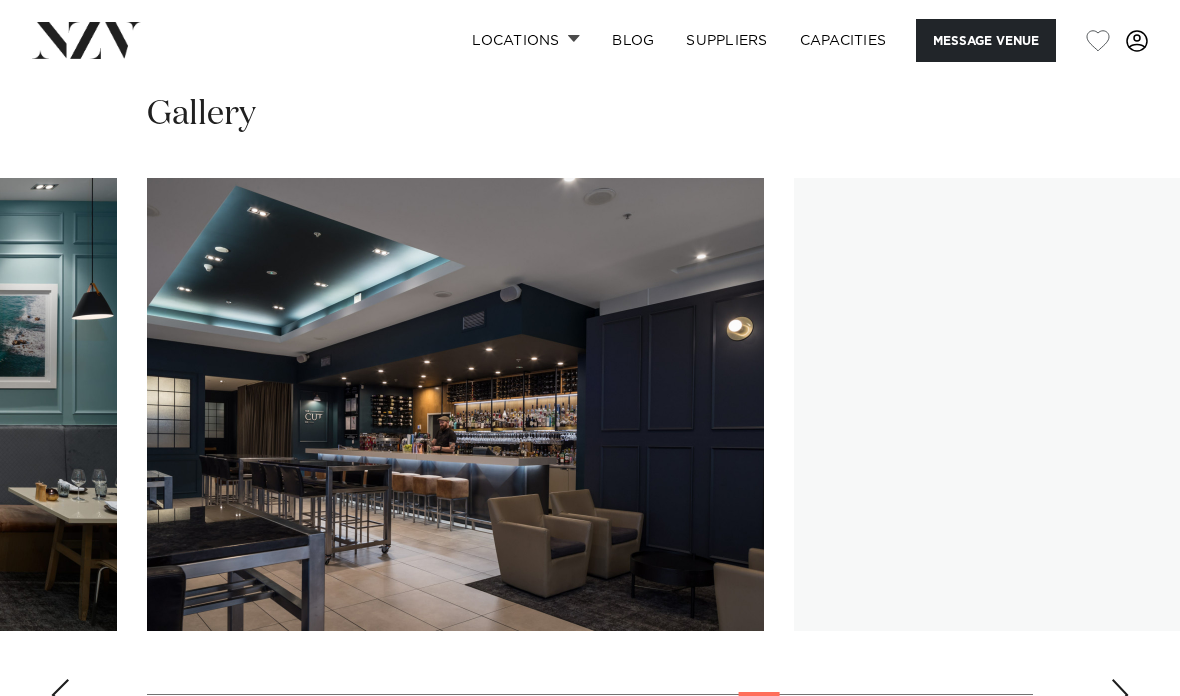 click at bounding box center [1120, 695] 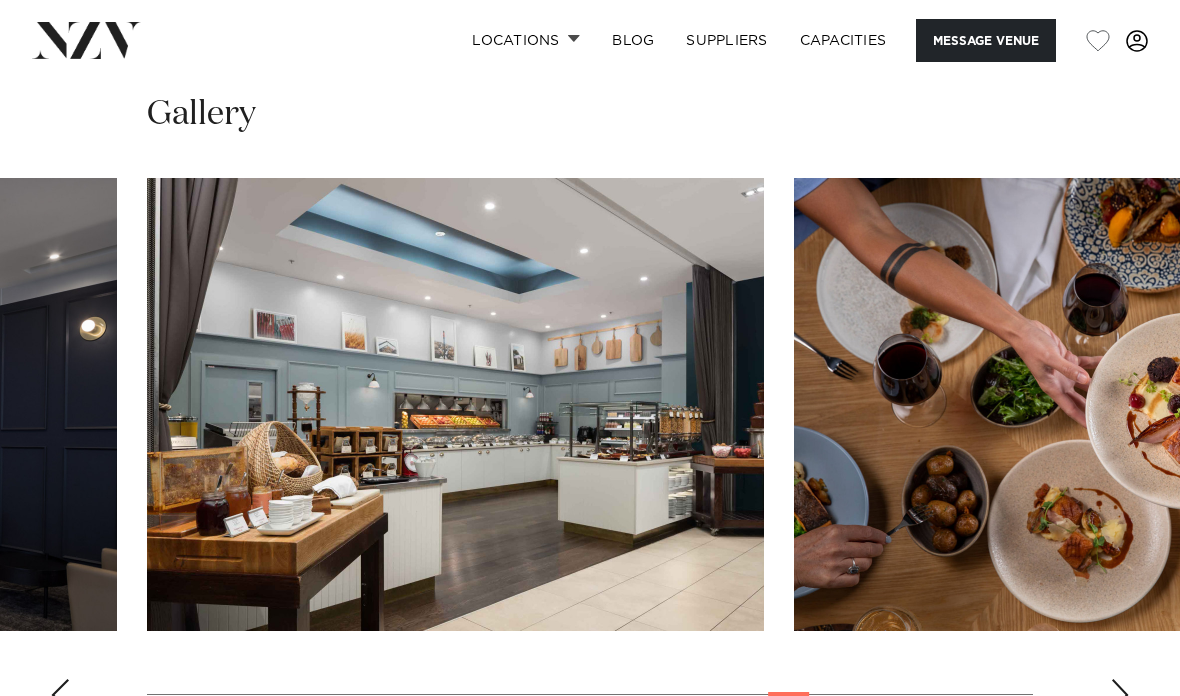 click at bounding box center [1120, 695] 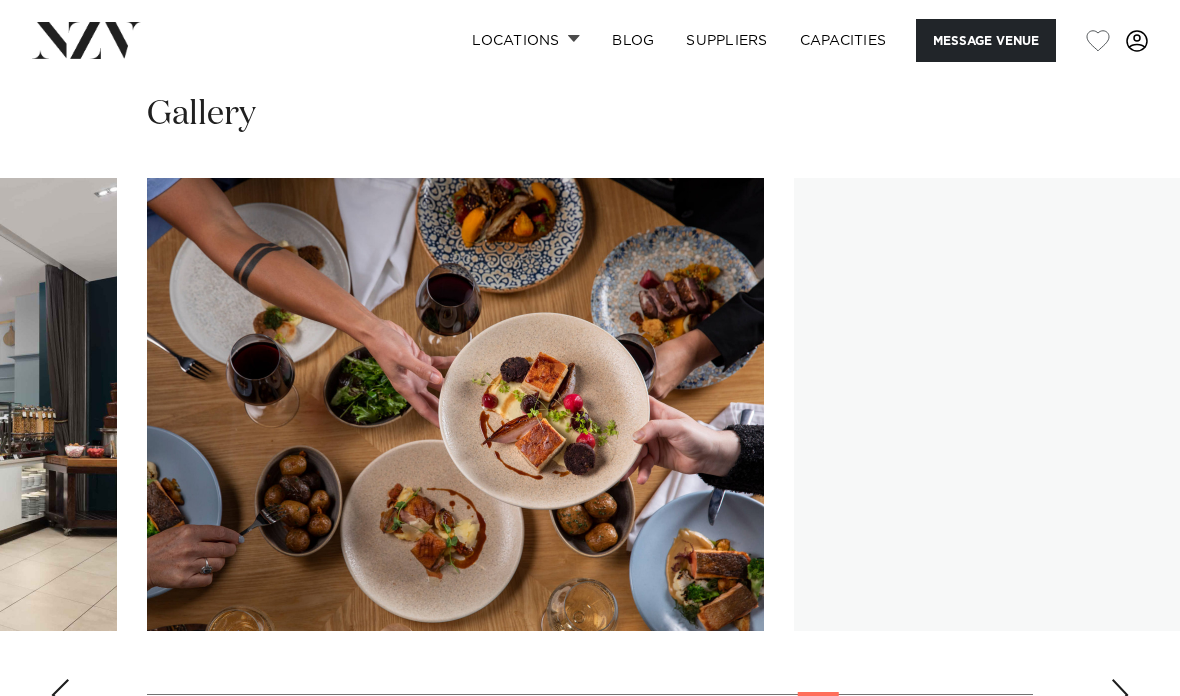 click at bounding box center (1120, 695) 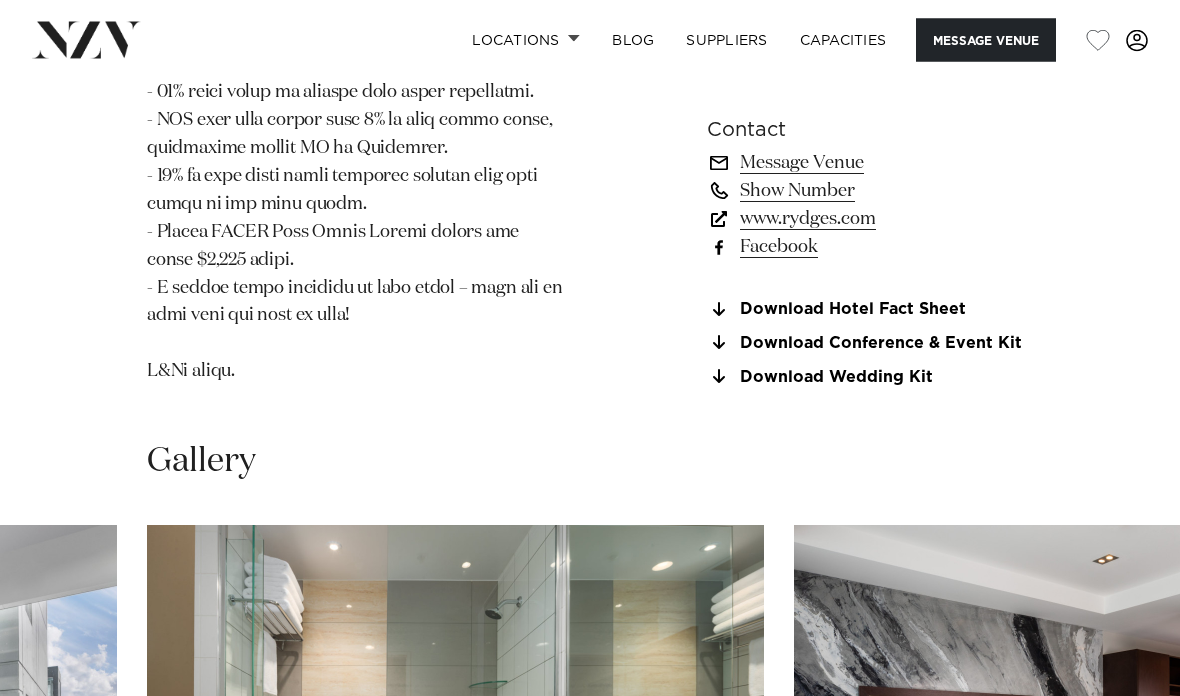 scroll, scrollTop: 2909, scrollLeft: 0, axis: vertical 